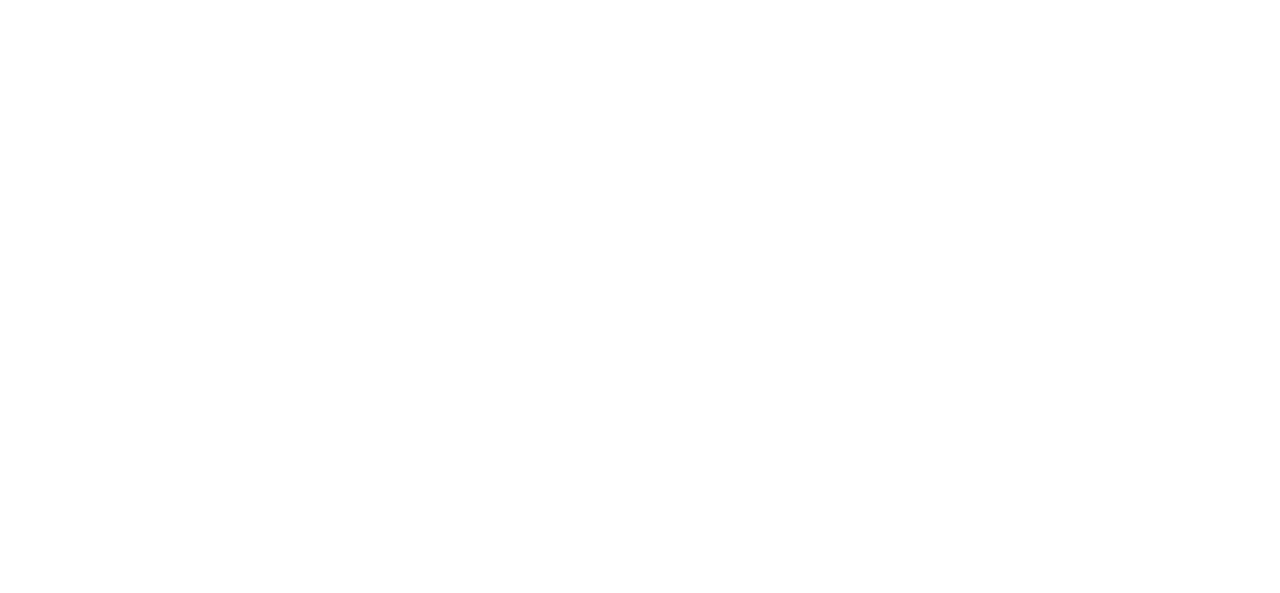 scroll, scrollTop: 0, scrollLeft: 0, axis: both 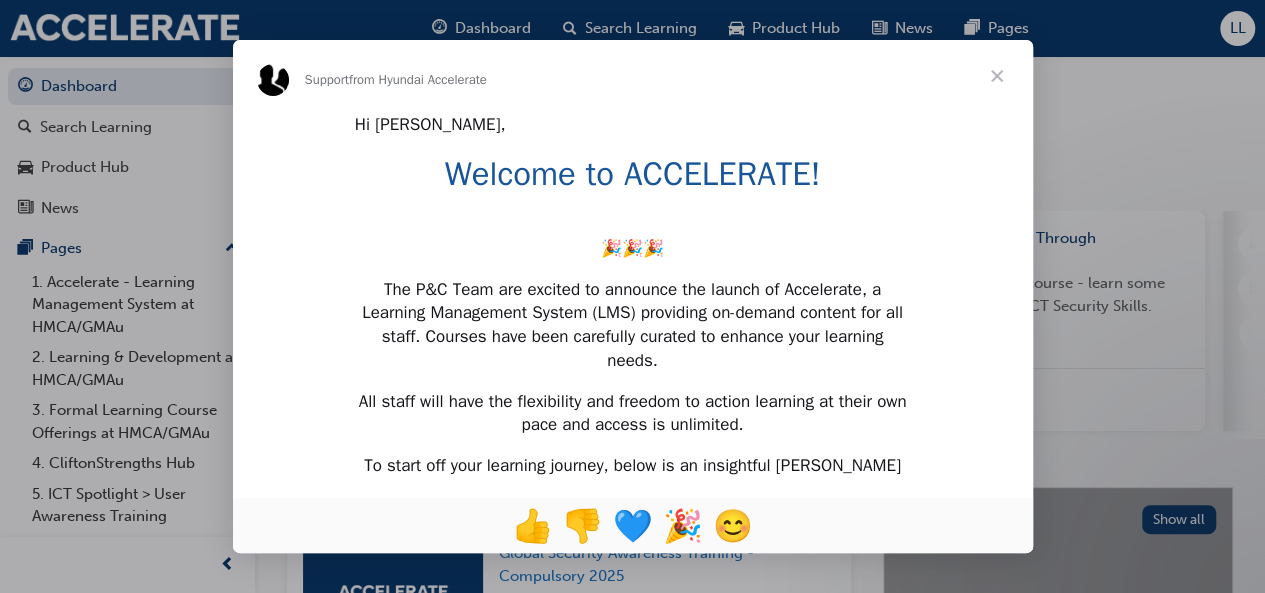 click at bounding box center [997, 76] 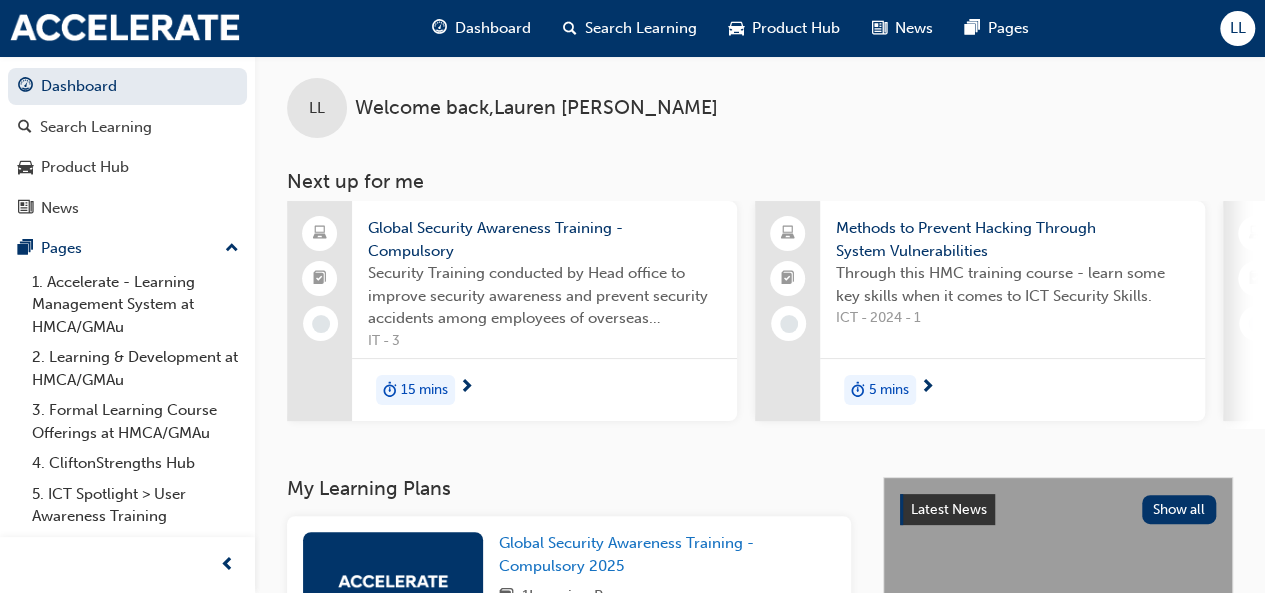 scroll, scrollTop: 0, scrollLeft: 0, axis: both 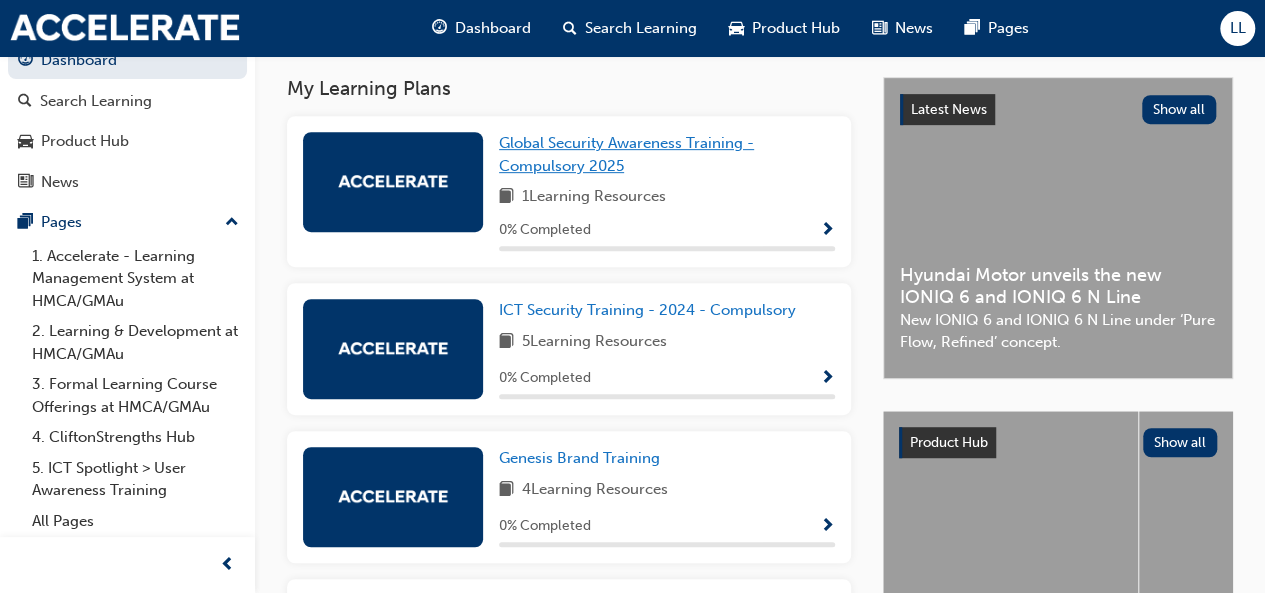 click on "Global Security Awareness Training - Compulsory 2025" at bounding box center [626, 154] 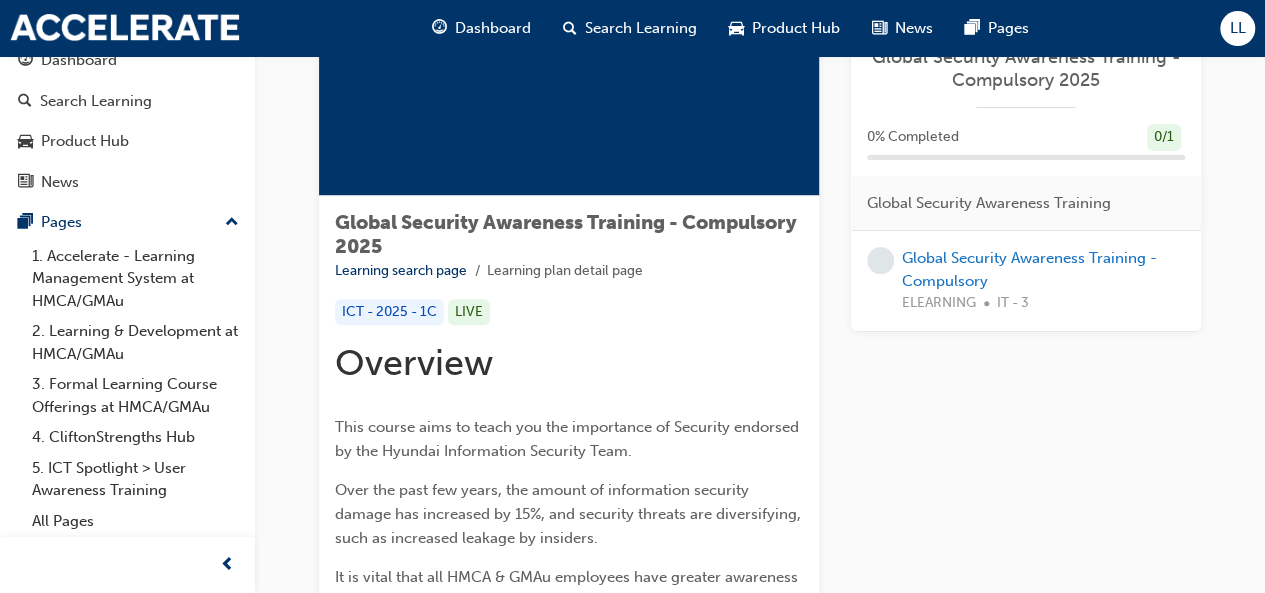 scroll, scrollTop: 0, scrollLeft: 0, axis: both 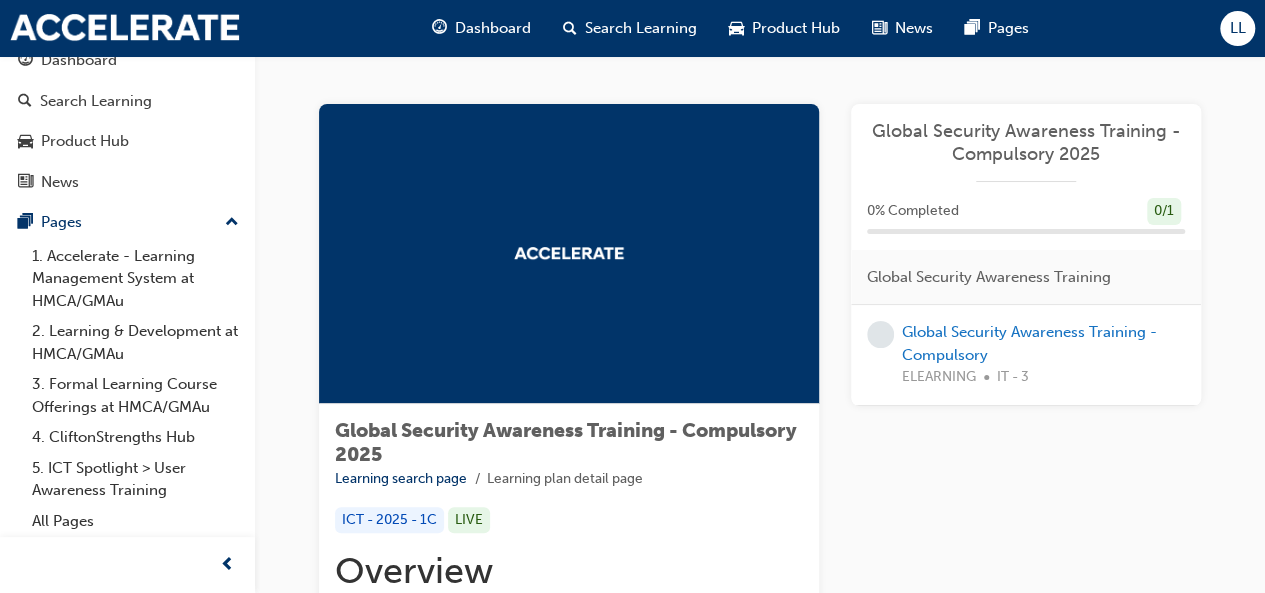 click at bounding box center (569, 254) 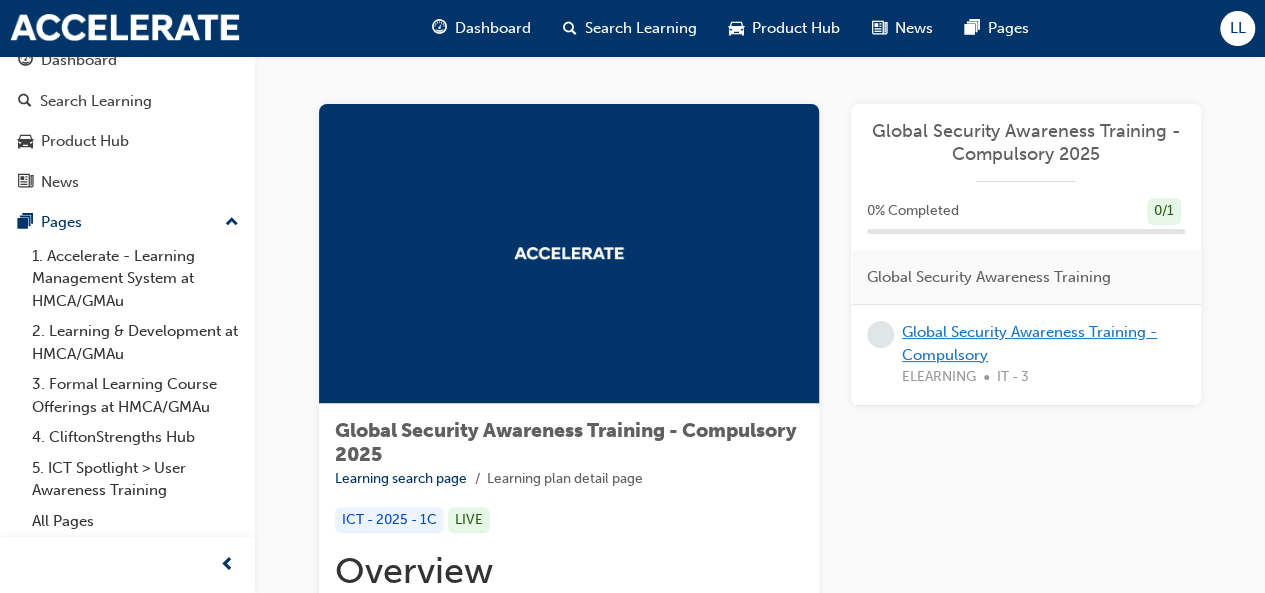 click on "Global Security Awareness Training - Compulsory" at bounding box center [1029, 343] 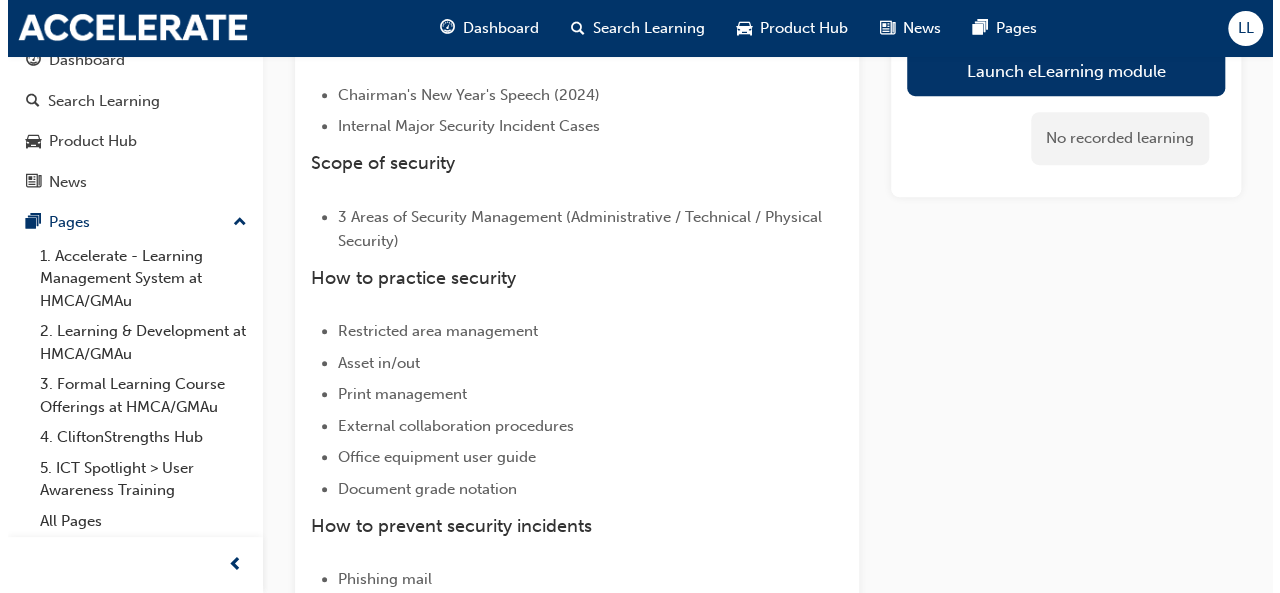 scroll, scrollTop: 0, scrollLeft: 0, axis: both 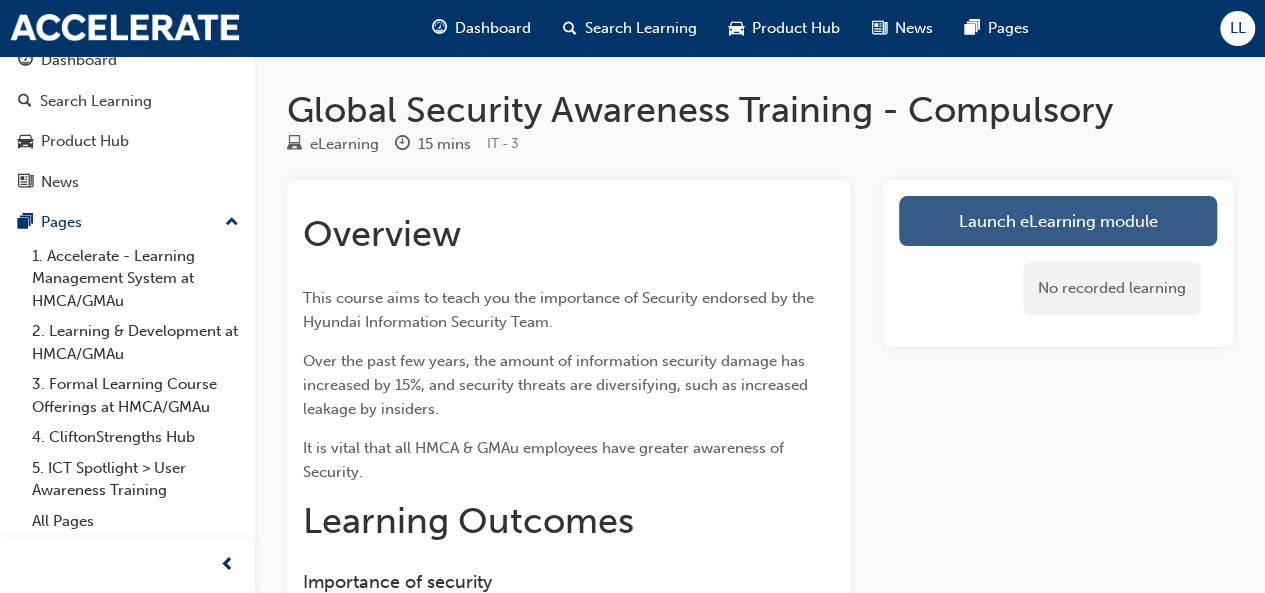 click on "Launch eLearning module" at bounding box center (1058, 221) 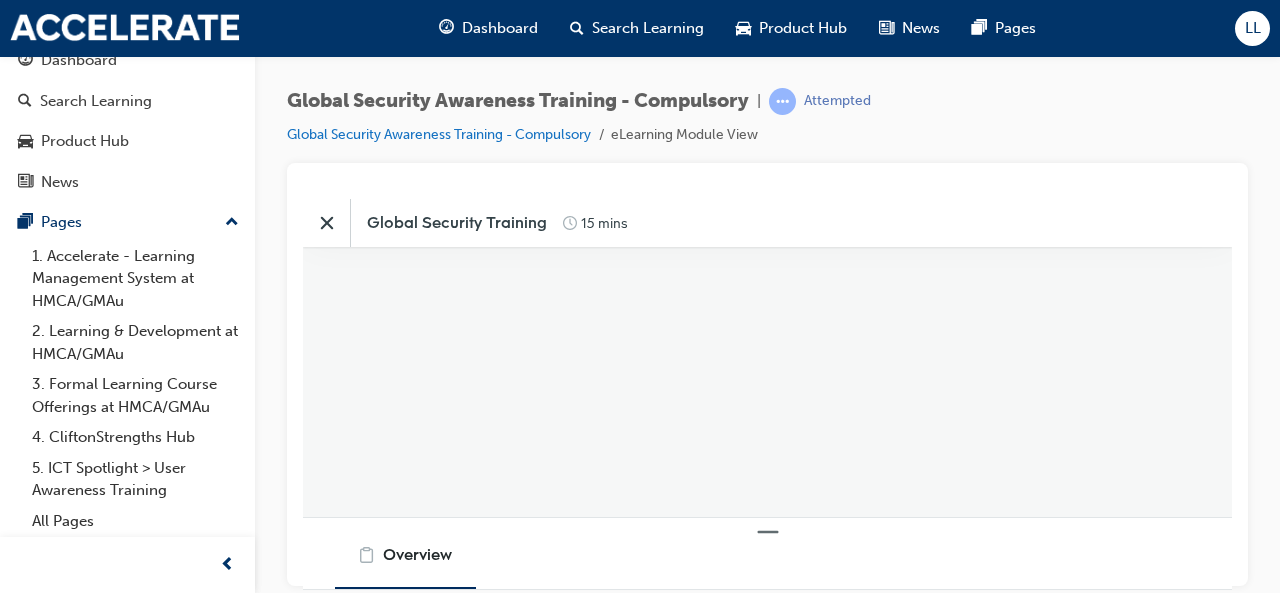 scroll, scrollTop: 0, scrollLeft: 0, axis: both 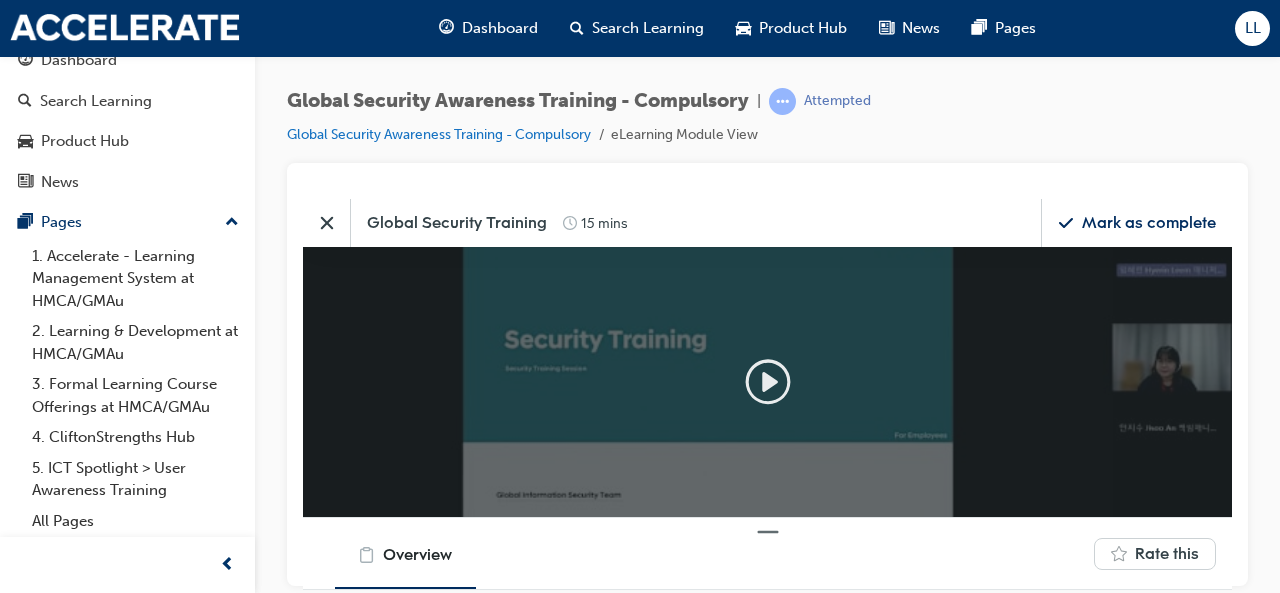 click 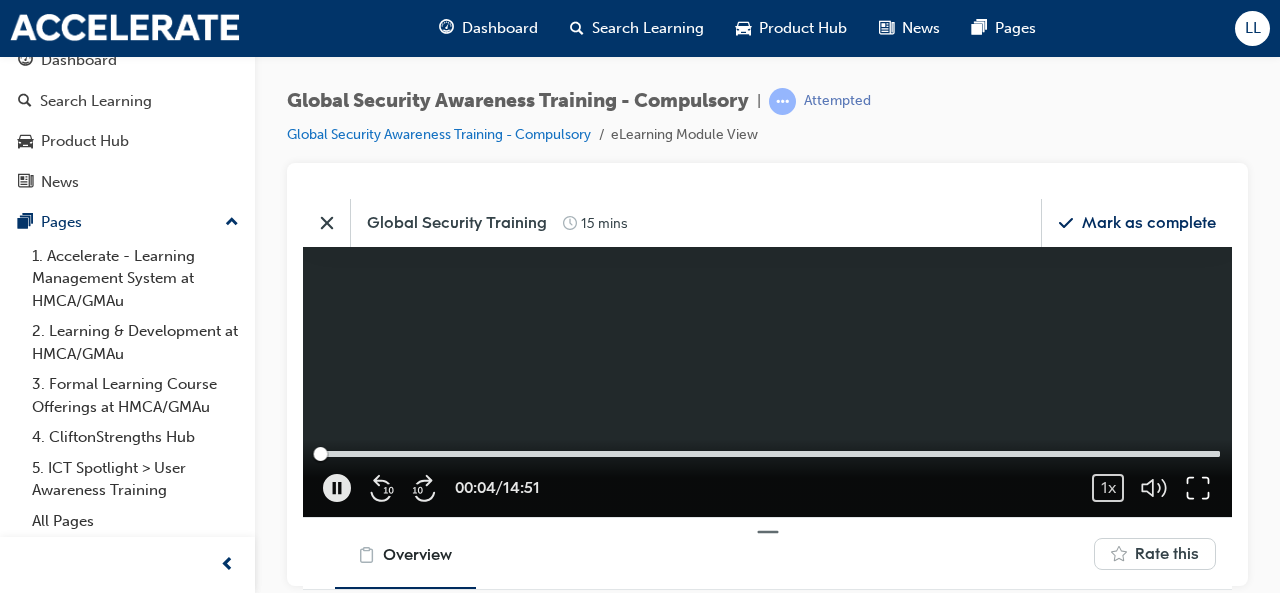 click 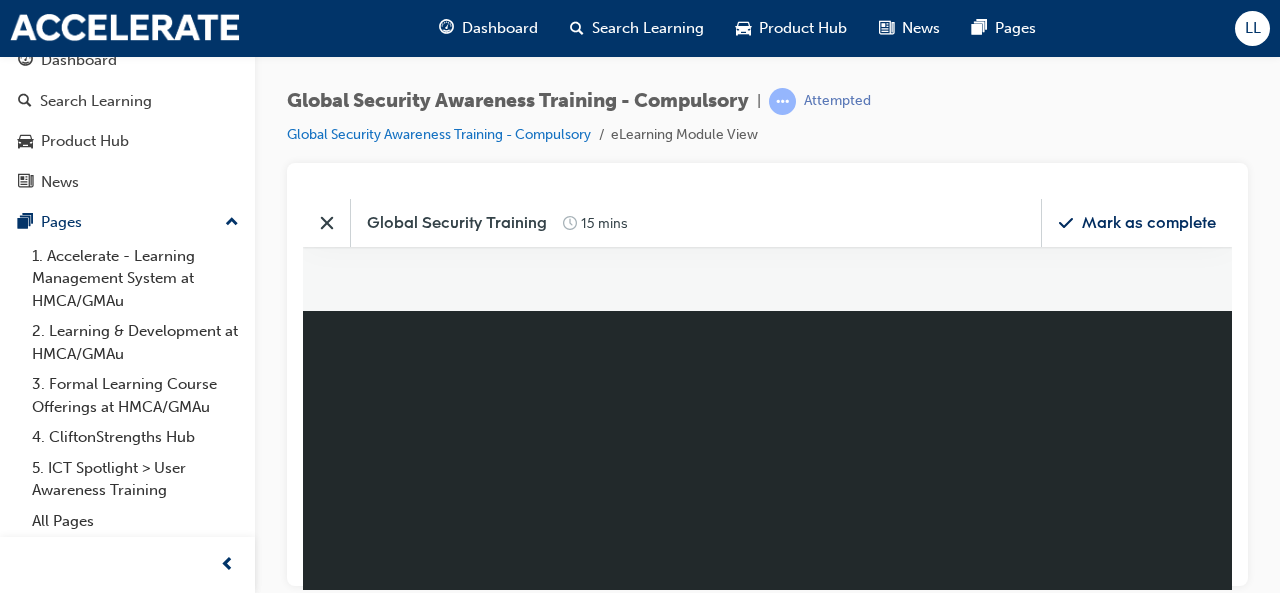 scroll, scrollTop: 0, scrollLeft: 0, axis: both 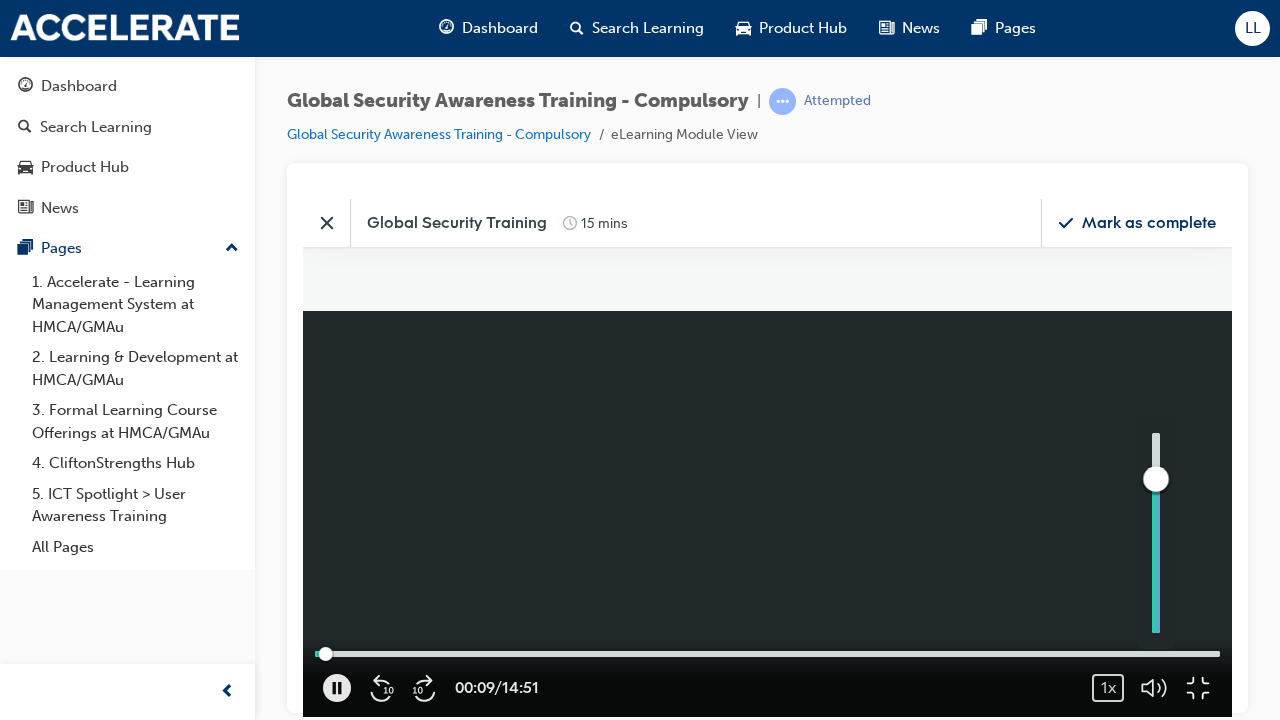 click at bounding box center [1156, 532] 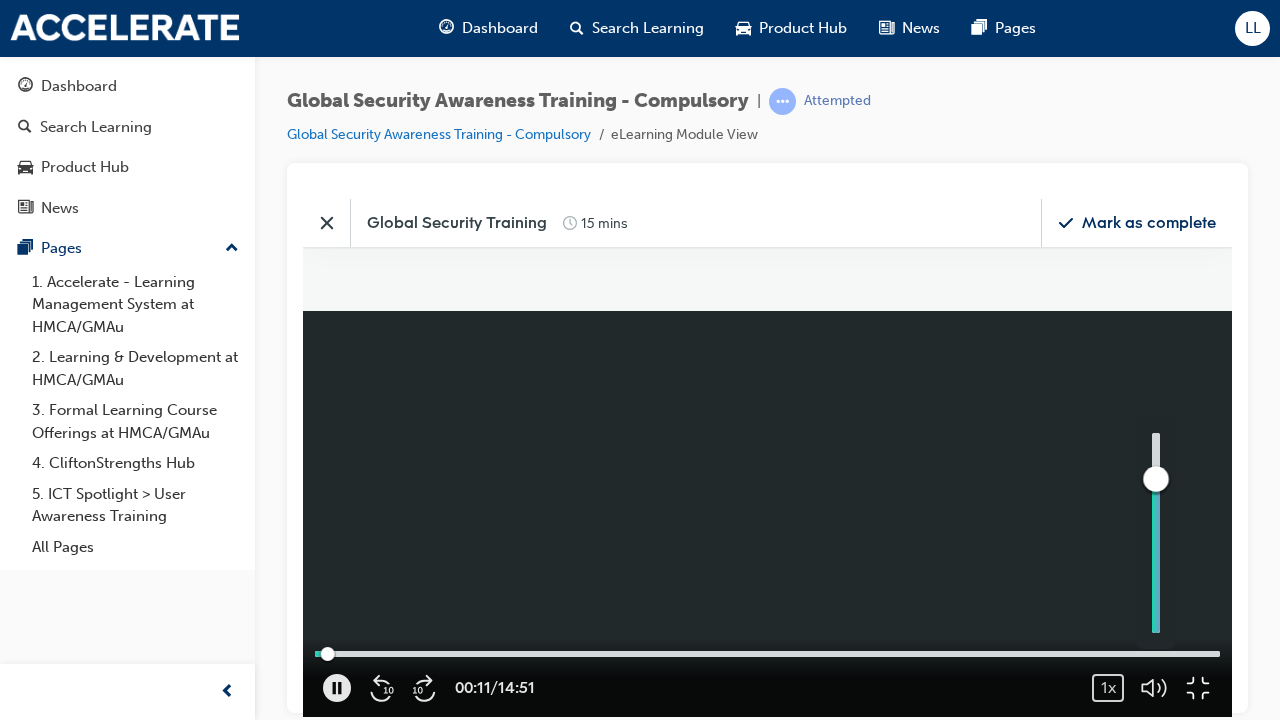 click at bounding box center [1156, 532] 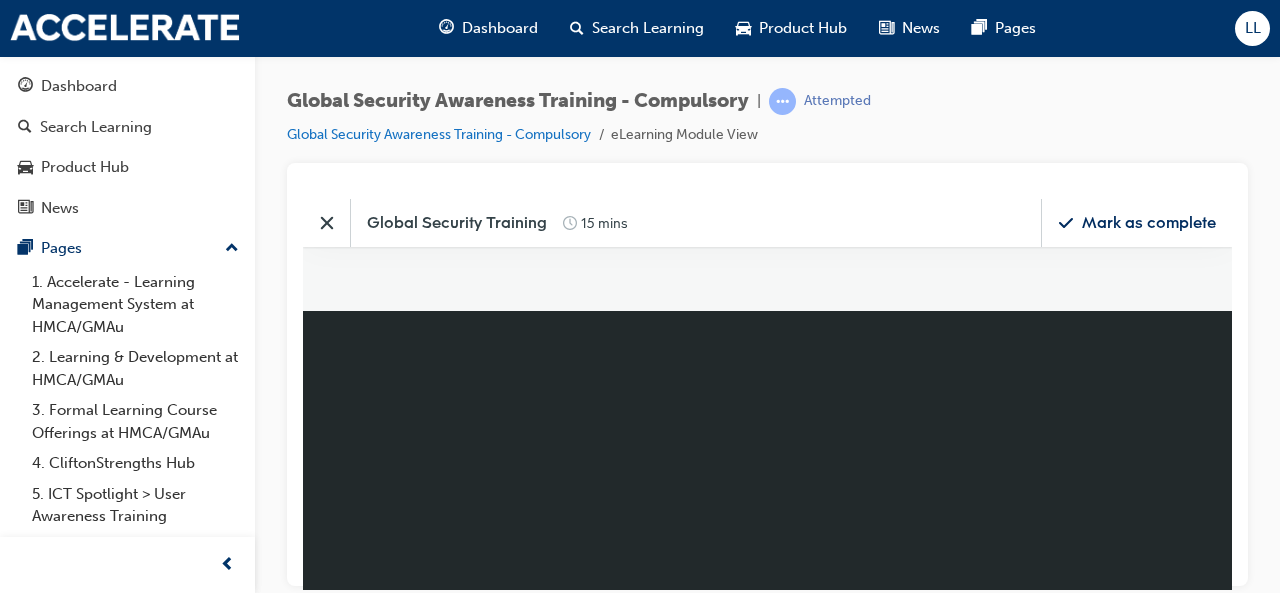 scroll, scrollTop: 10, scrollLeft: 9, axis: both 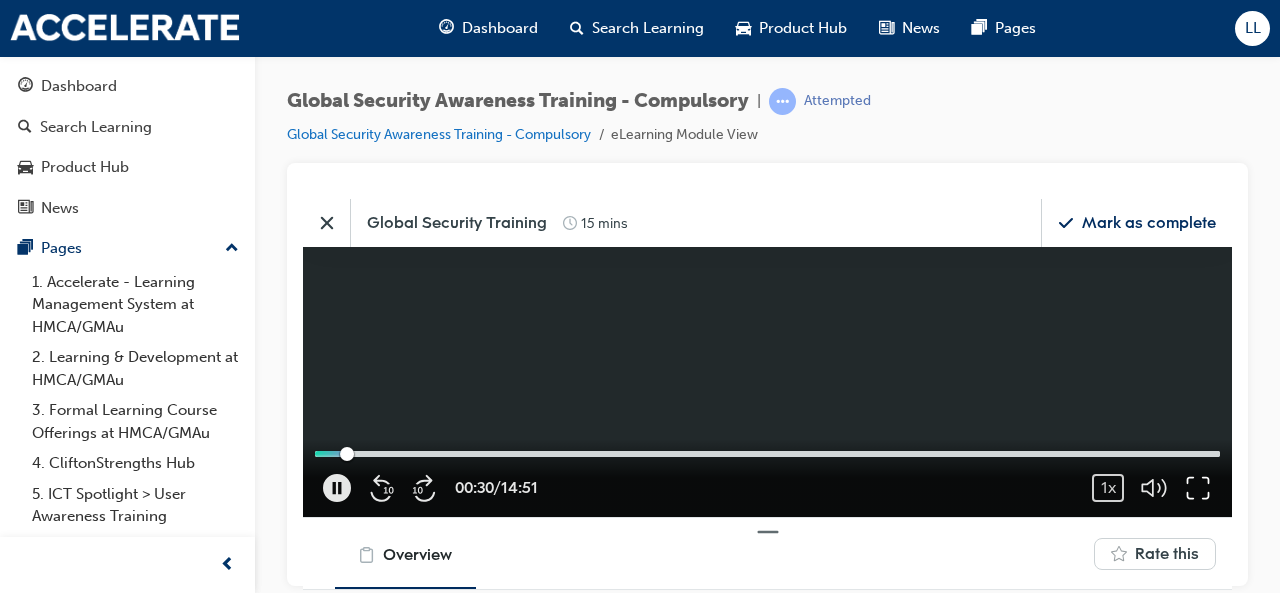 click at bounding box center (767, 189) 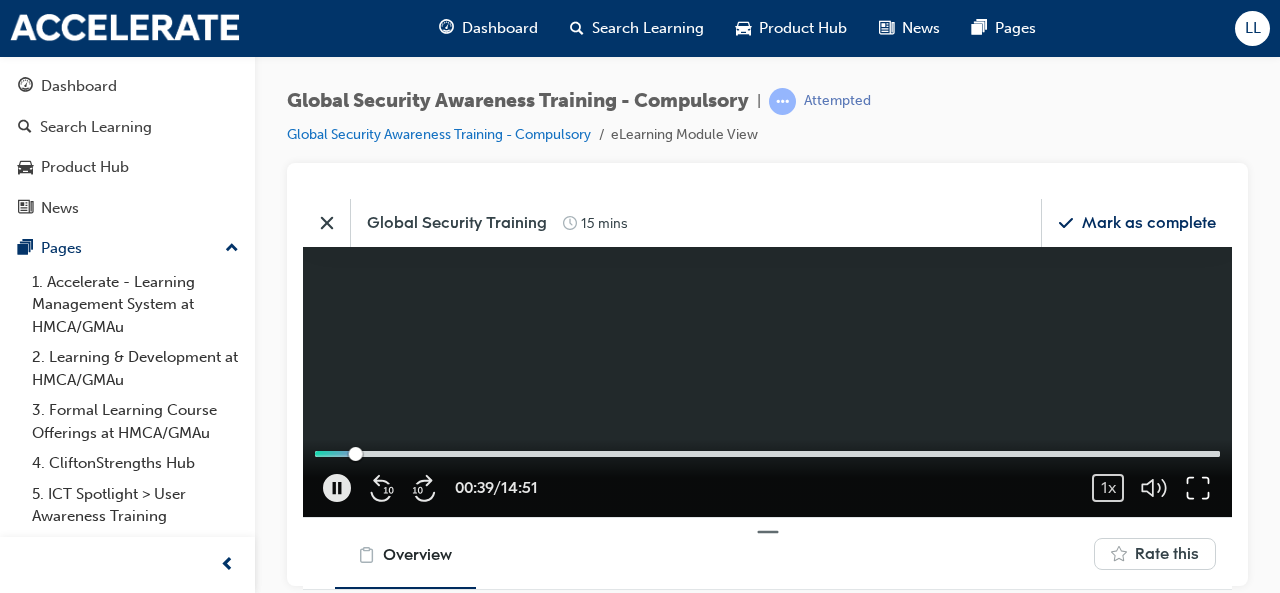 click on "00:39  /  14:51   1x 0.25 0.5 0.75 1 (Normal) 1.25 1.5 1.75 2" at bounding box center (767, 477) 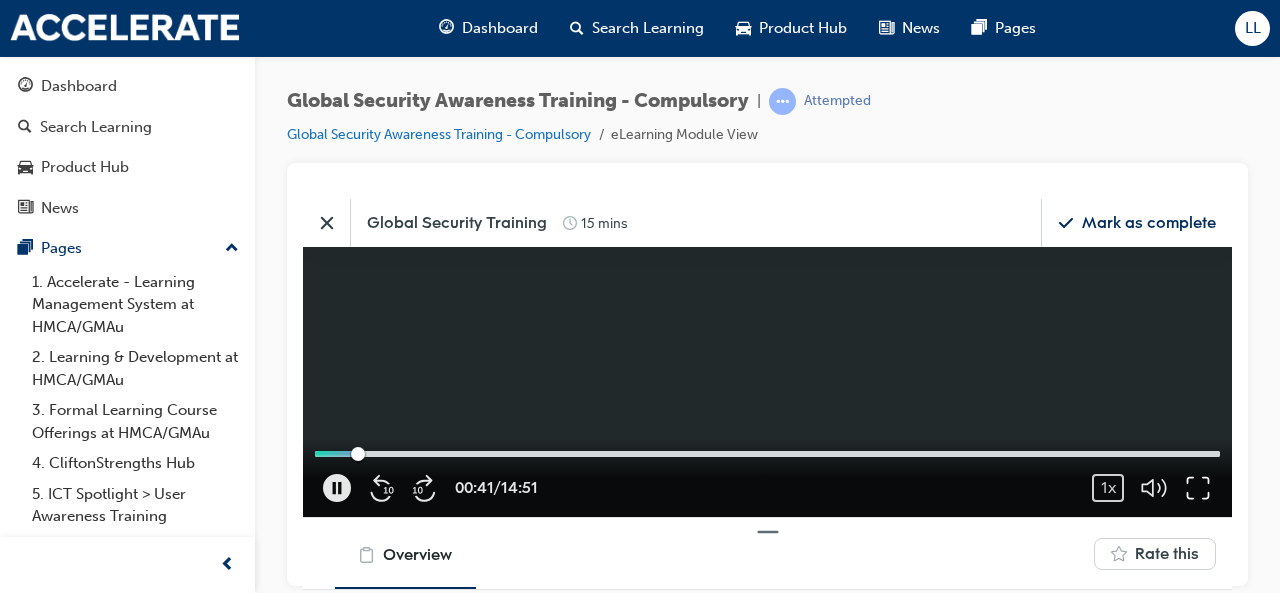 click 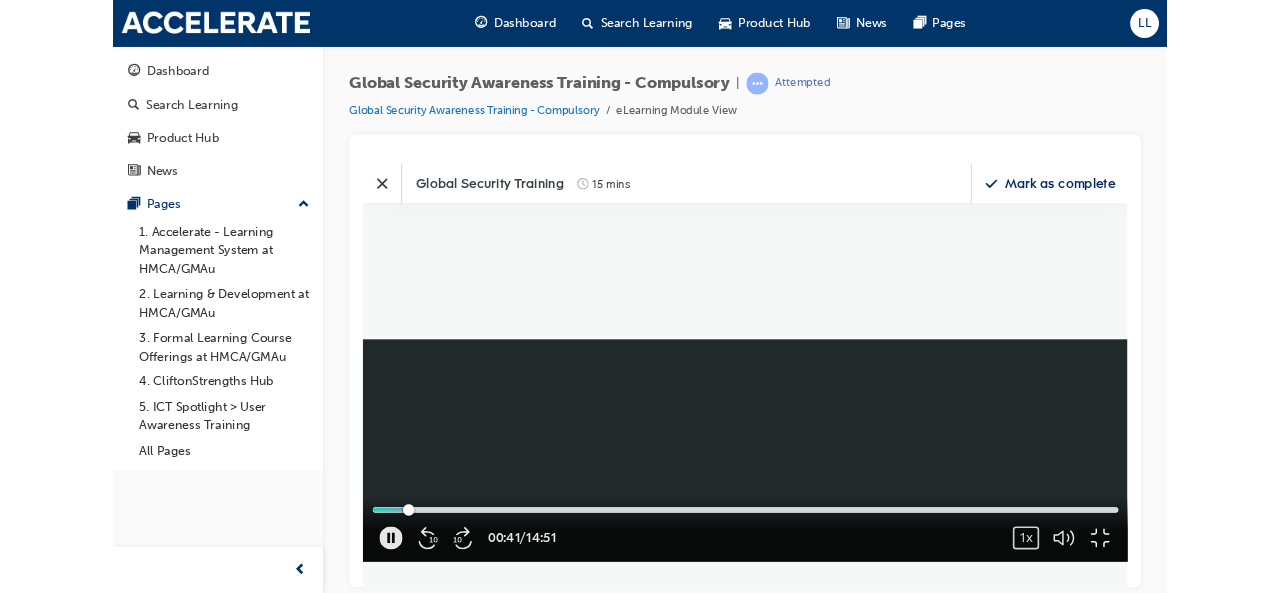scroll, scrollTop: 9, scrollLeft: 10, axis: both 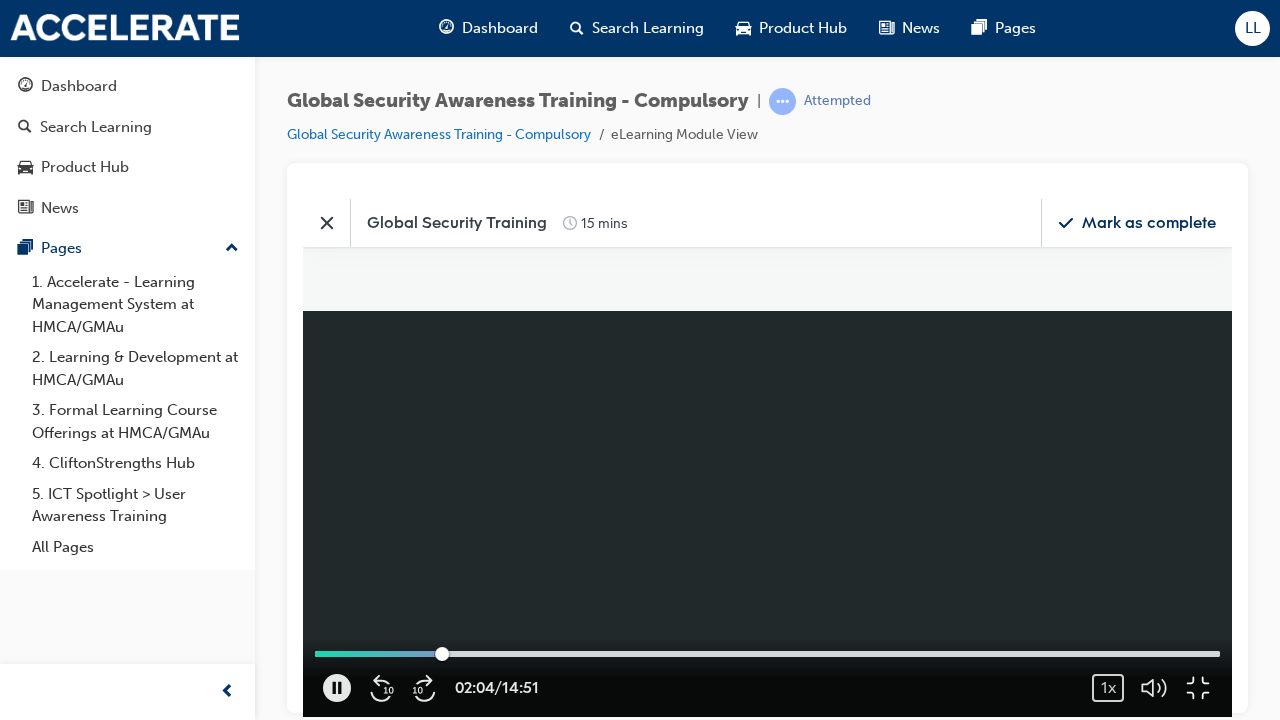 click on "02:04  /  14:51   1x 0.25 0.5 0.75 1 (Normal) 1.25 1.5 1.75 2" at bounding box center (767, 677) 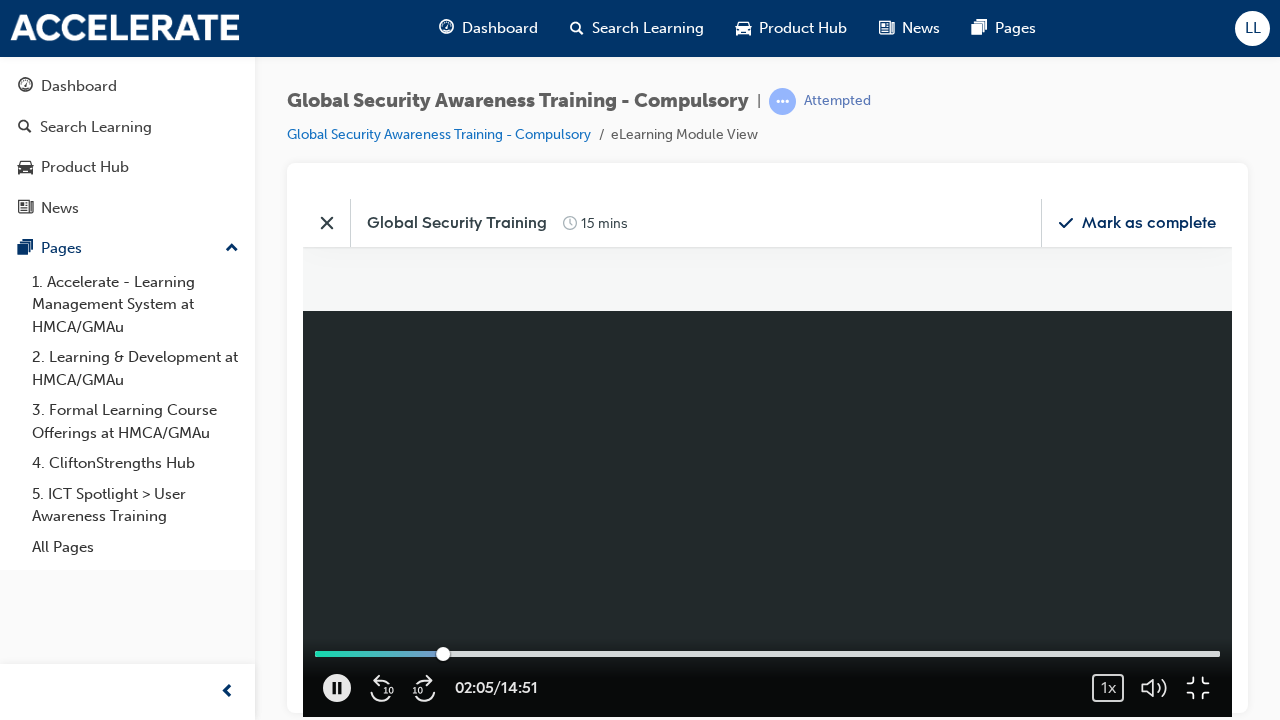 click on "02:05  /  14:51   1x 0.25 0.5 0.75 1 (Normal) 1.25 1.5 1.75 2" at bounding box center [767, 677] 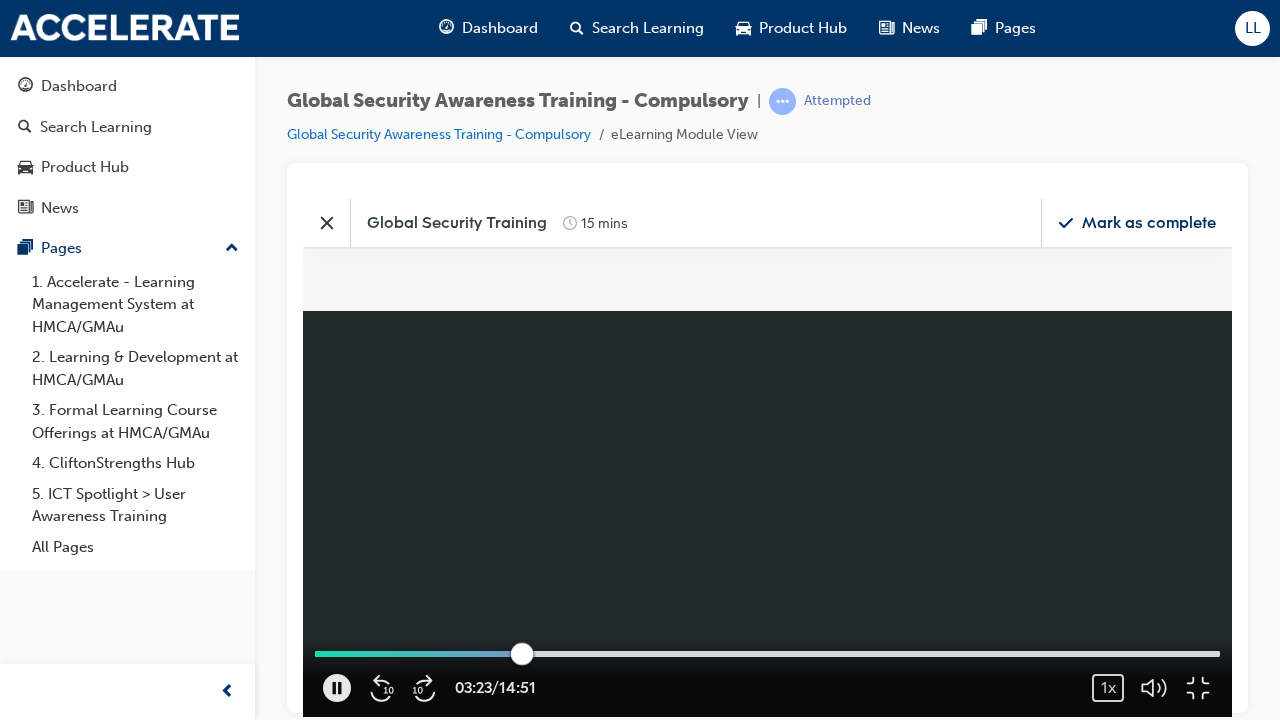 click at bounding box center [767, 653] 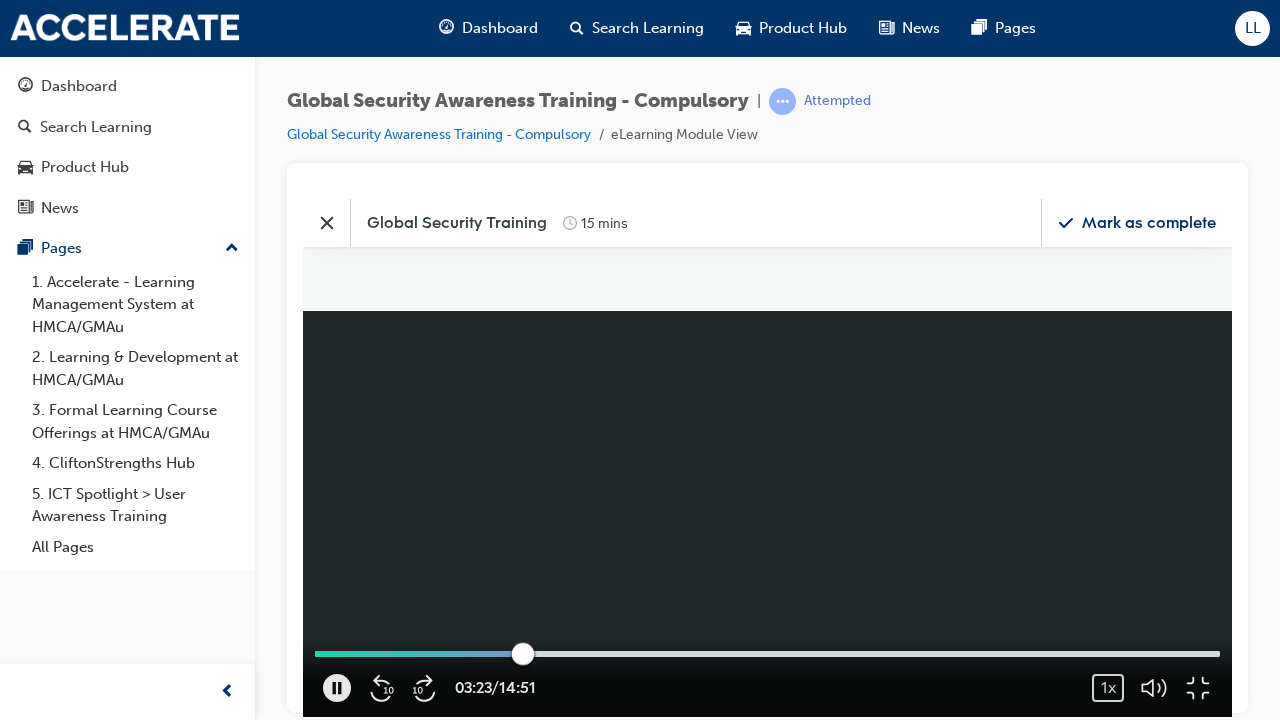 click at bounding box center [767, 653] 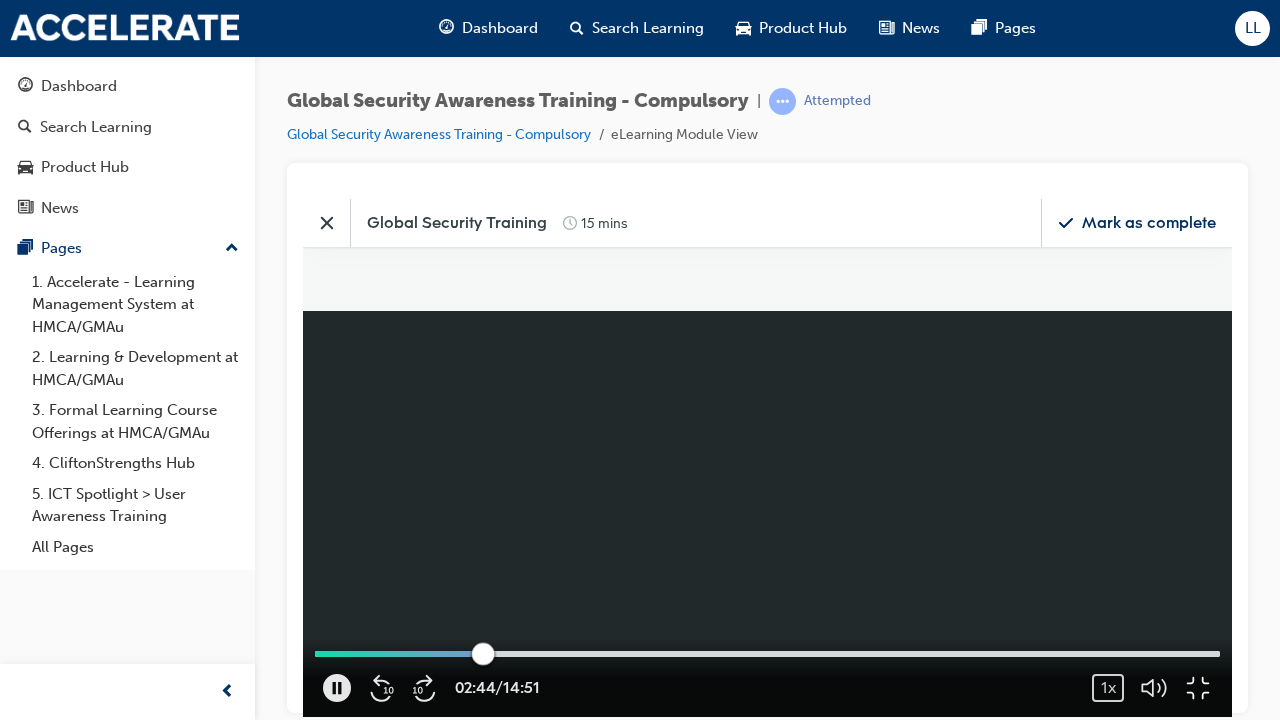 click at bounding box center [482, 653] 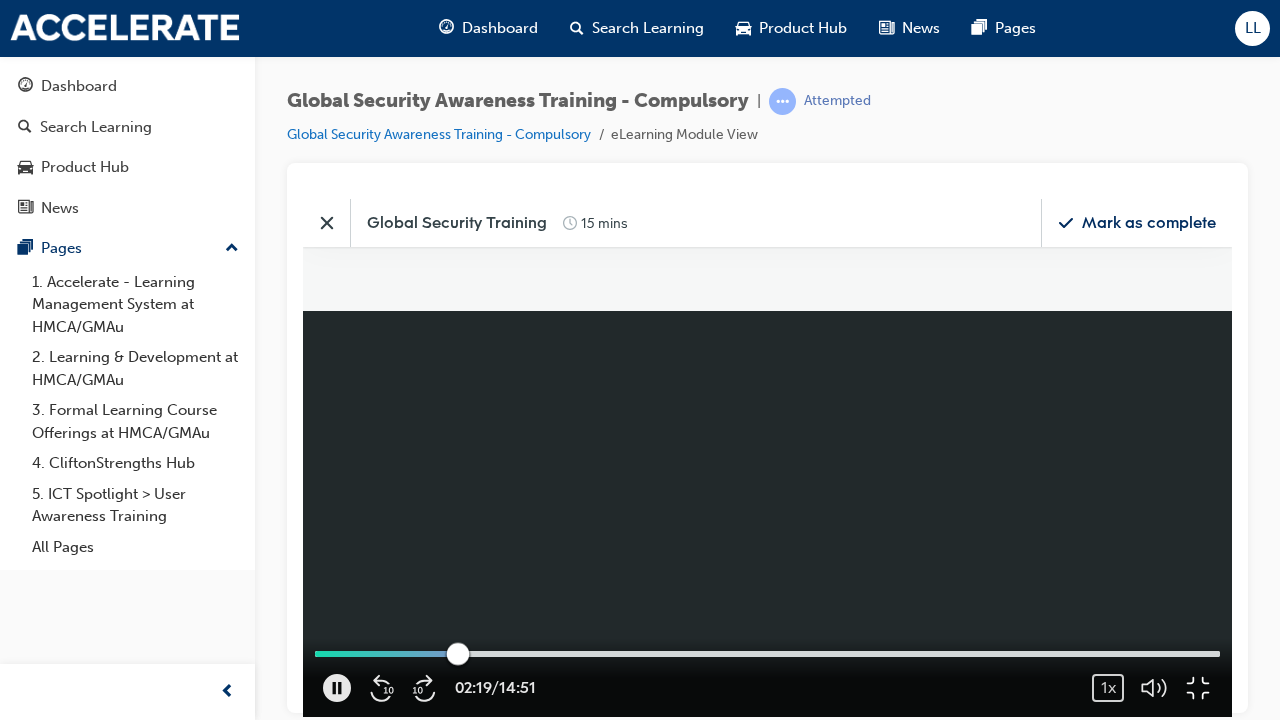 click at bounding box center [767, 653] 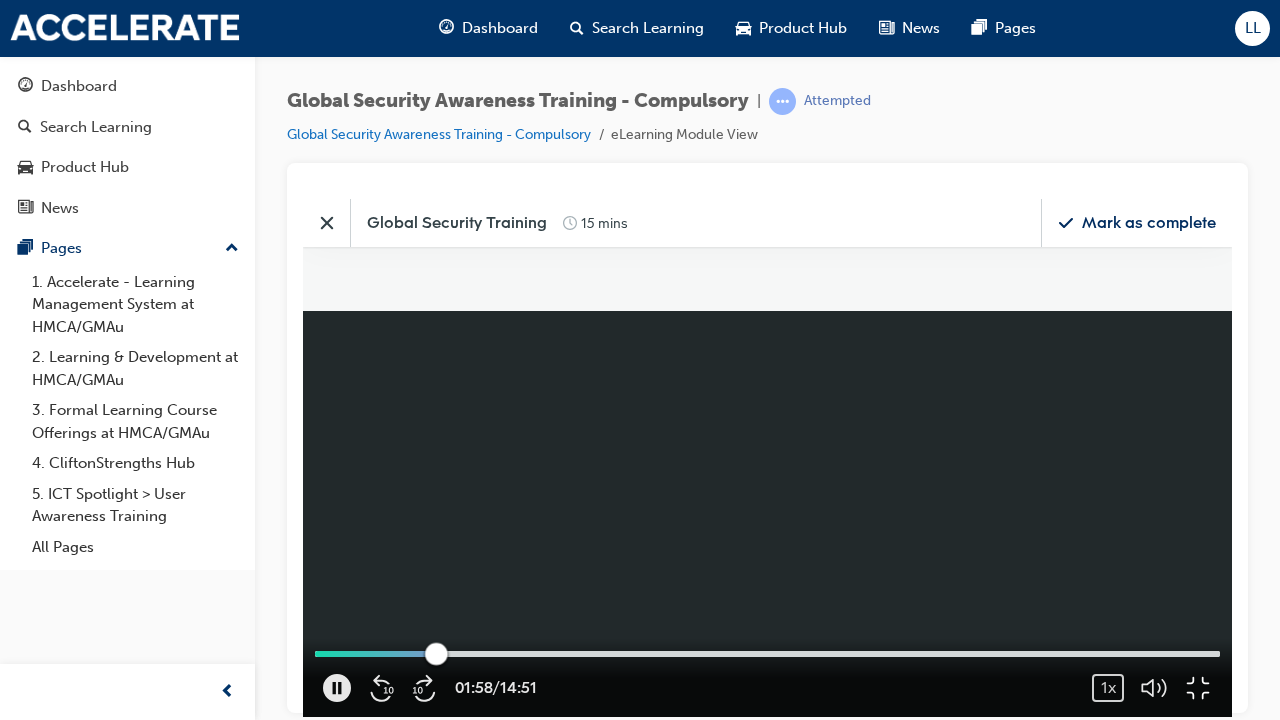 click at bounding box center (767, 653) 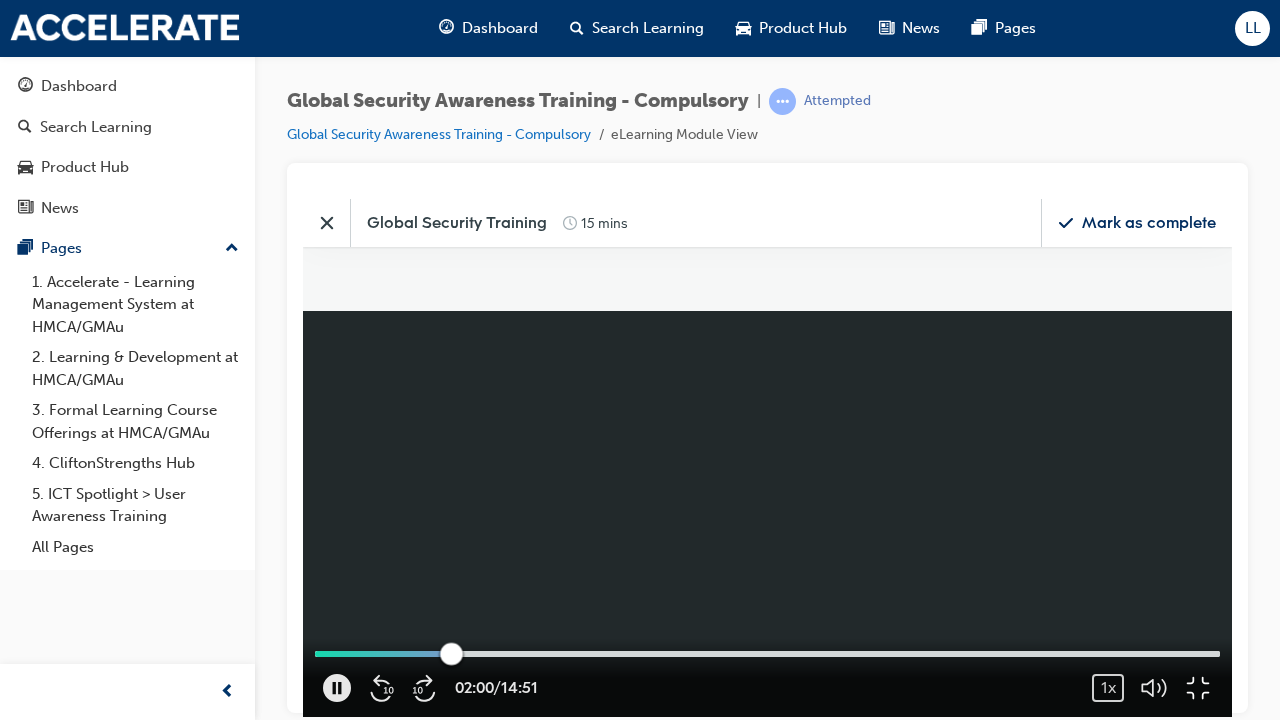 click at bounding box center (767, 653) 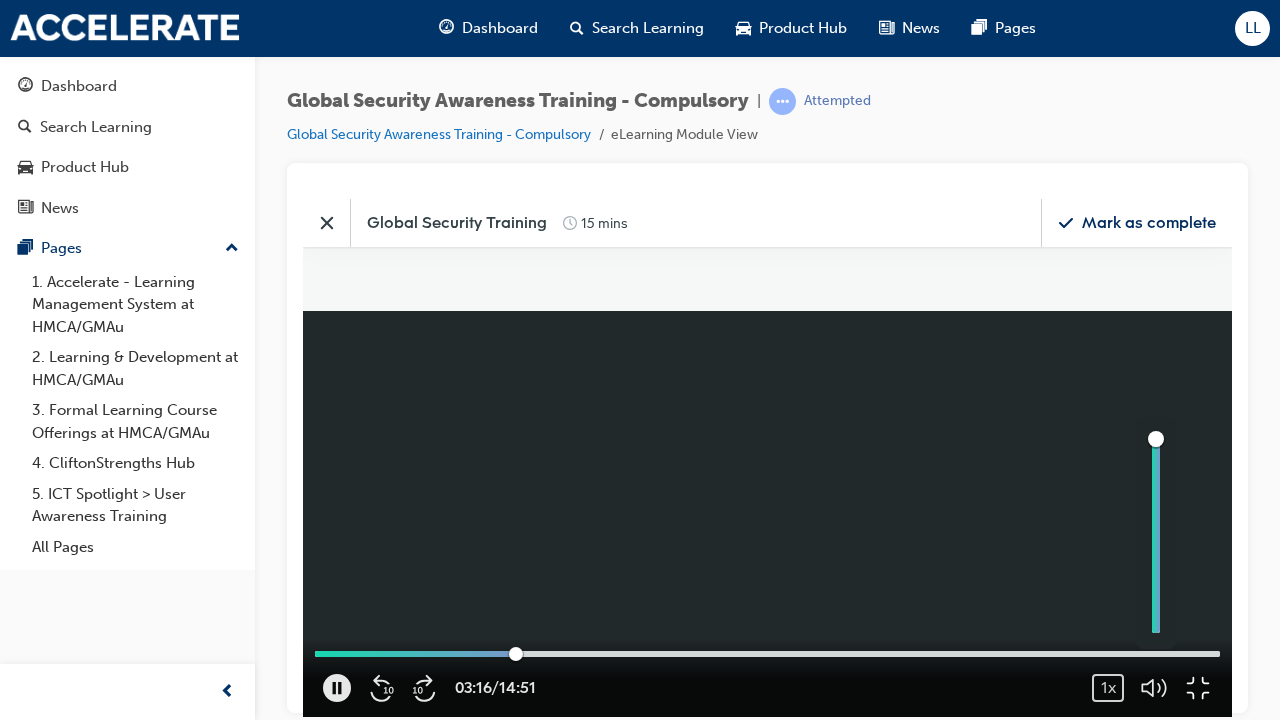click 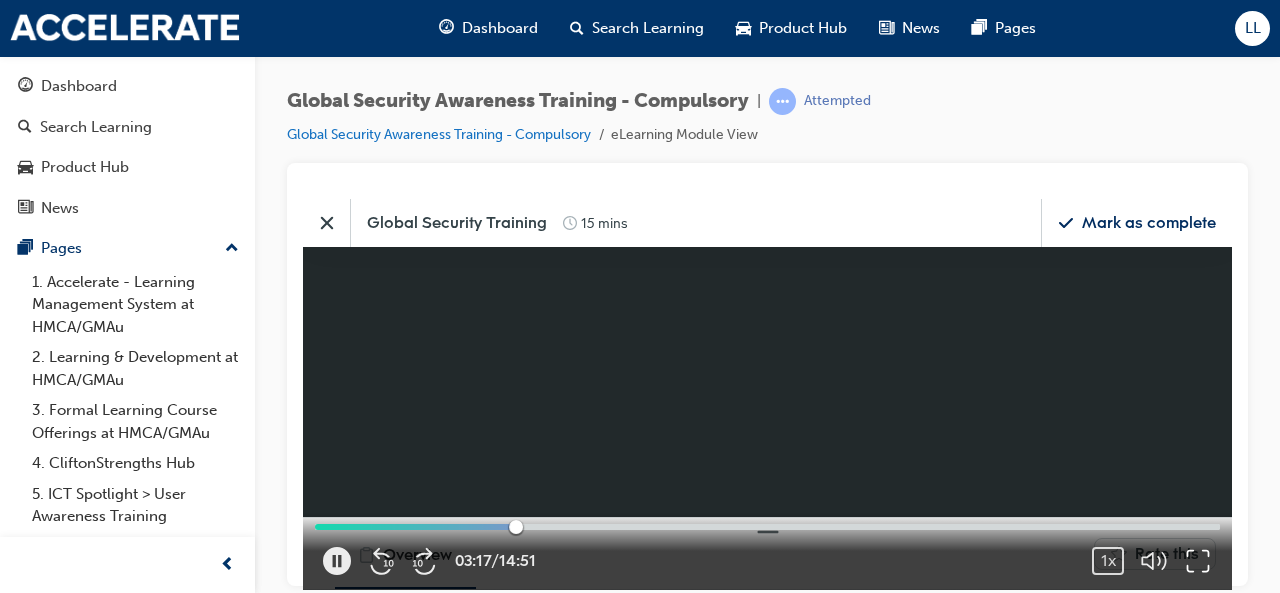 scroll, scrollTop: 10, scrollLeft: 9, axis: both 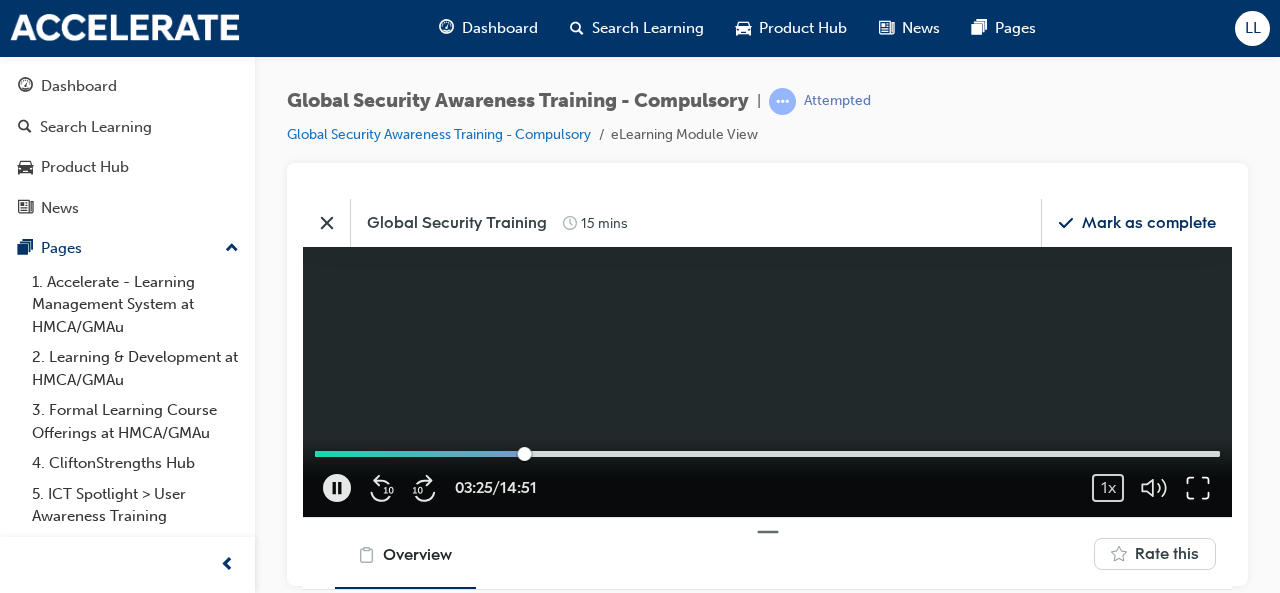 click 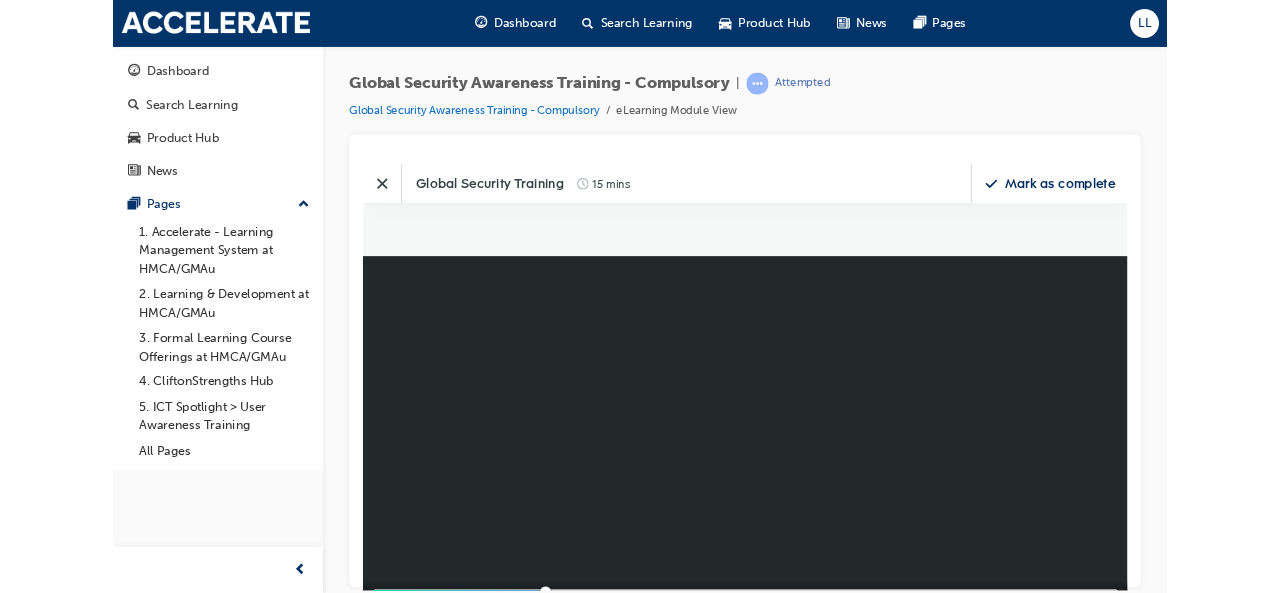 scroll, scrollTop: 9, scrollLeft: 10, axis: both 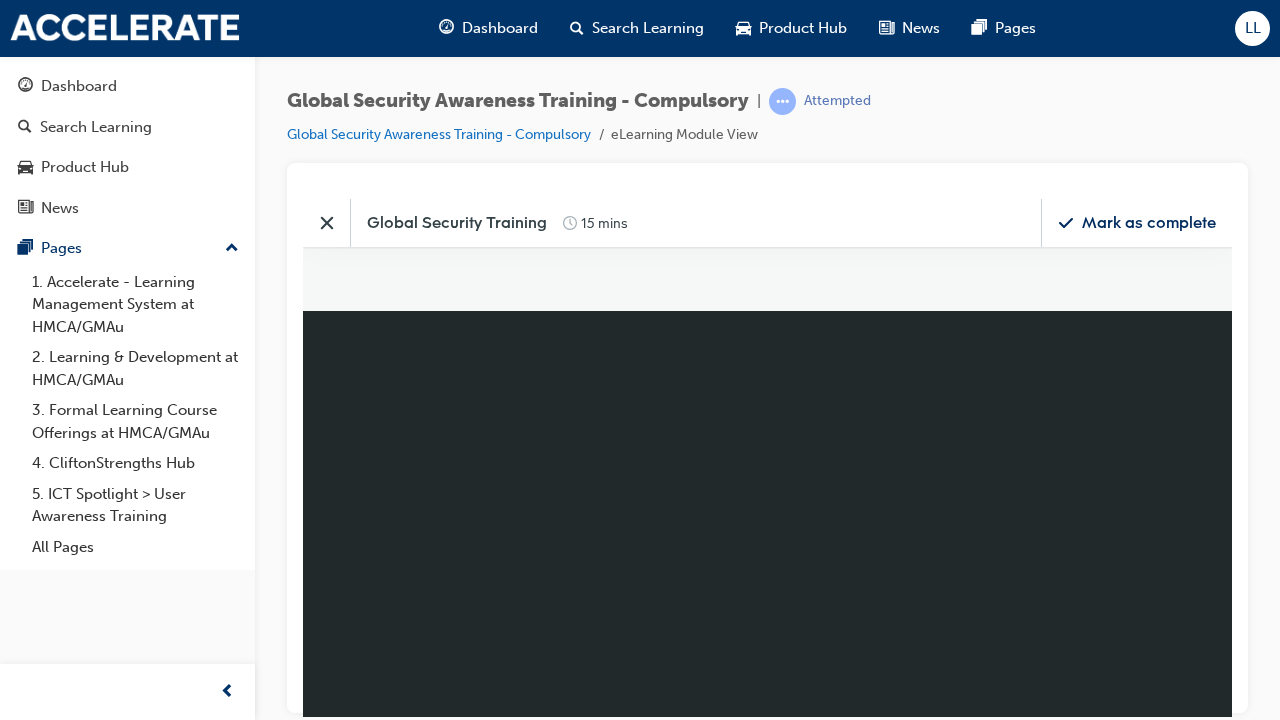 type 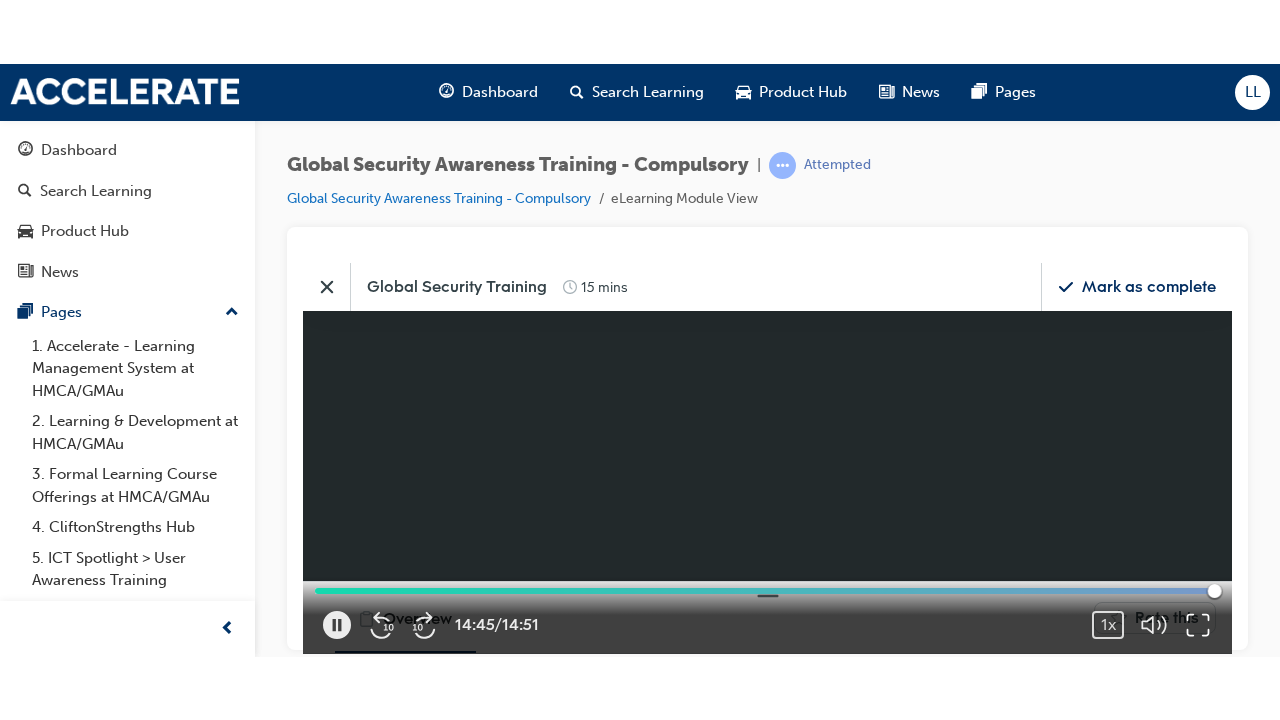 scroll, scrollTop: 10, scrollLeft: 9, axis: both 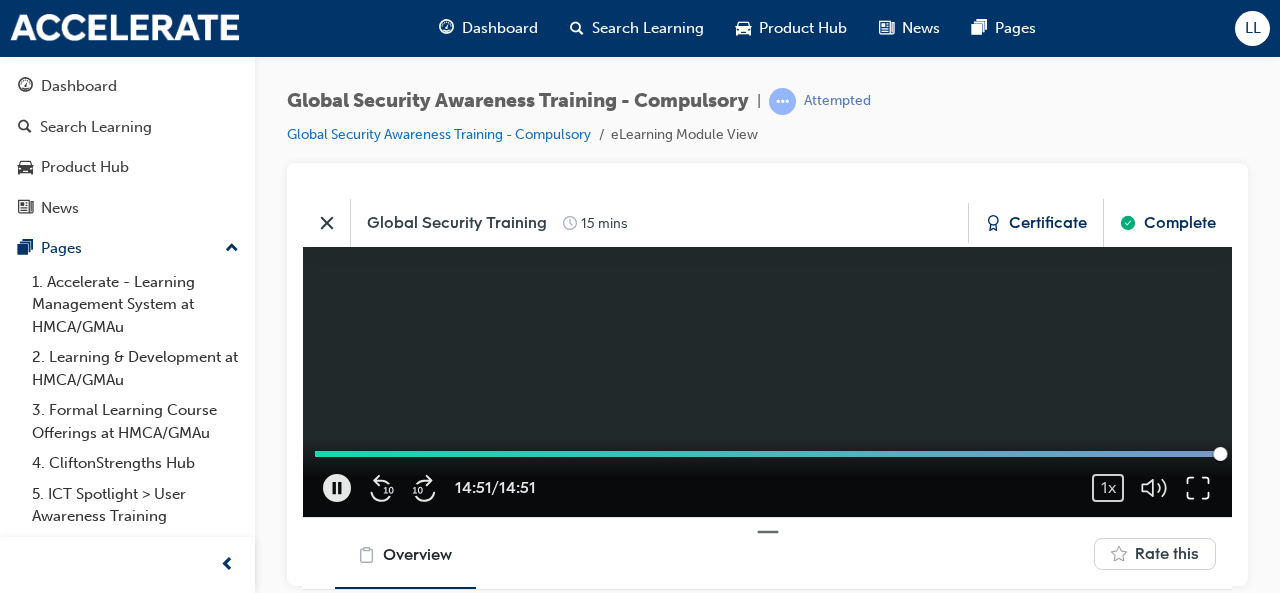 click on "Complete" at bounding box center (1180, 222) 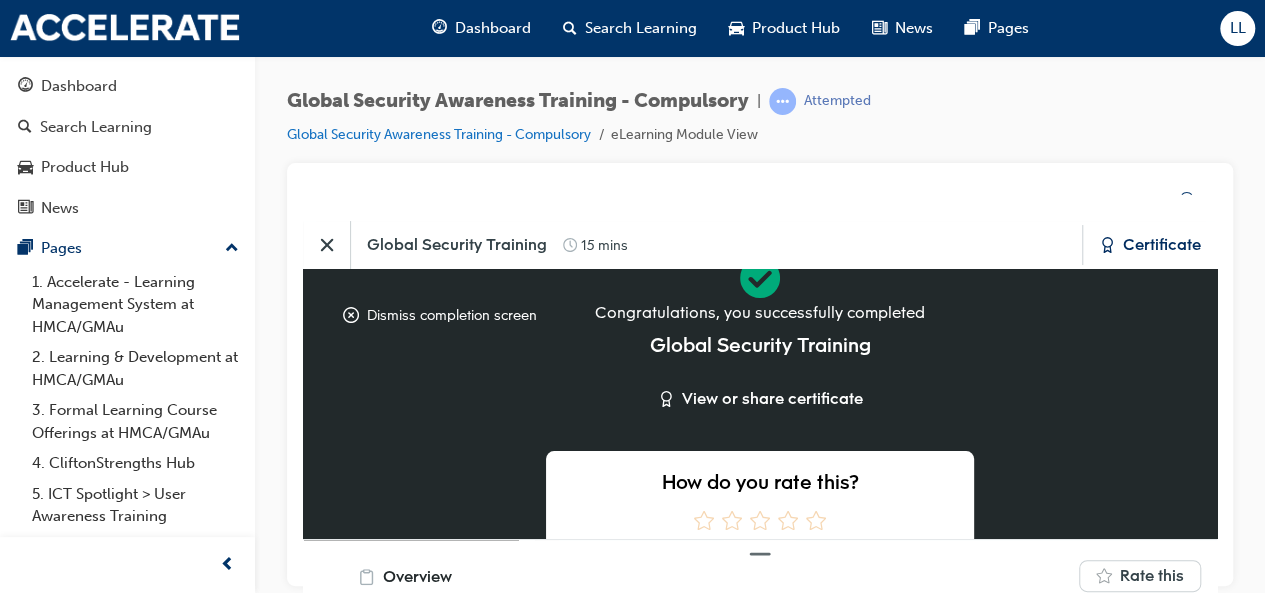 scroll, scrollTop: 237, scrollLeft: 944, axis: both 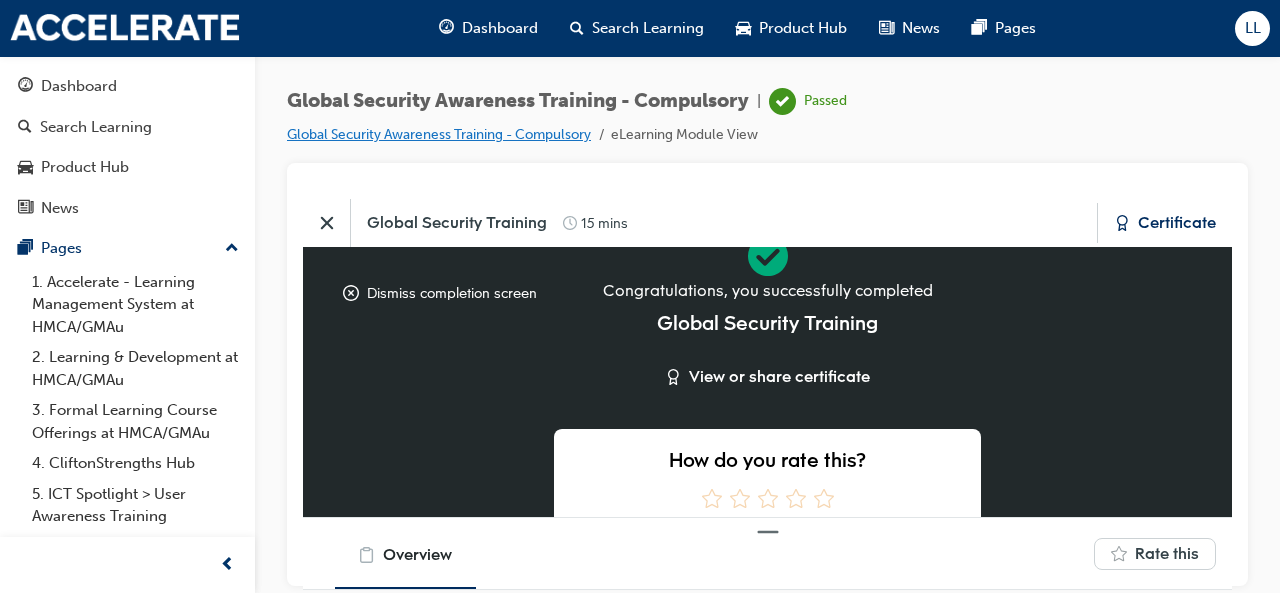 click on "Global Security Awareness Training - Compulsory" at bounding box center (439, 134) 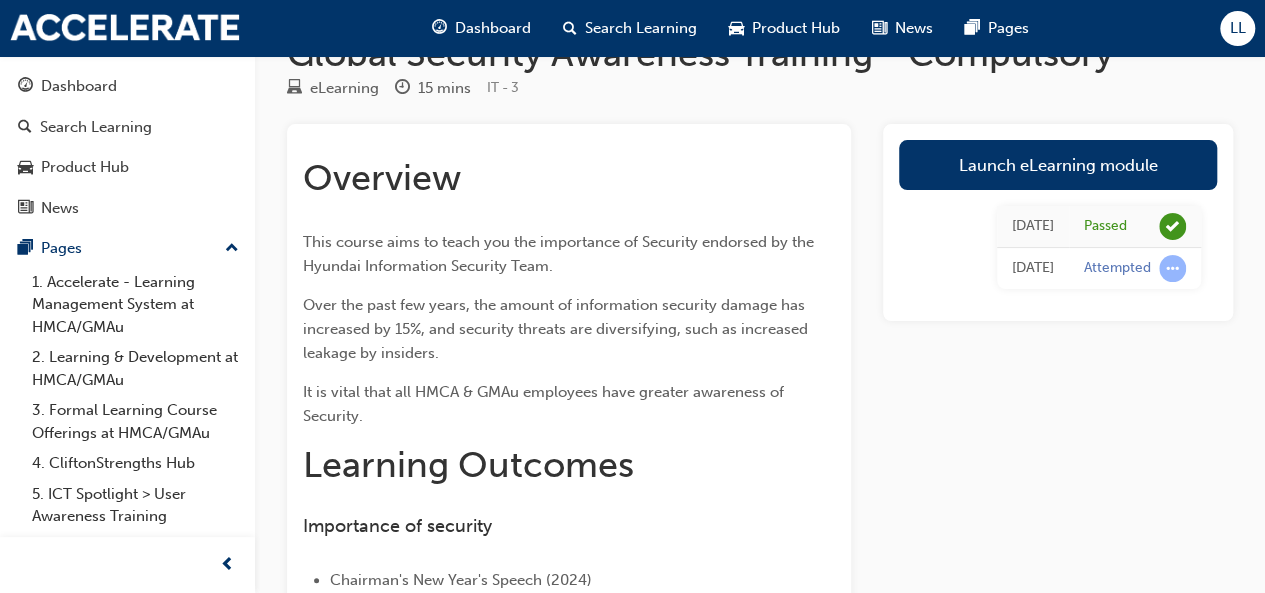 scroll, scrollTop: 0, scrollLeft: 0, axis: both 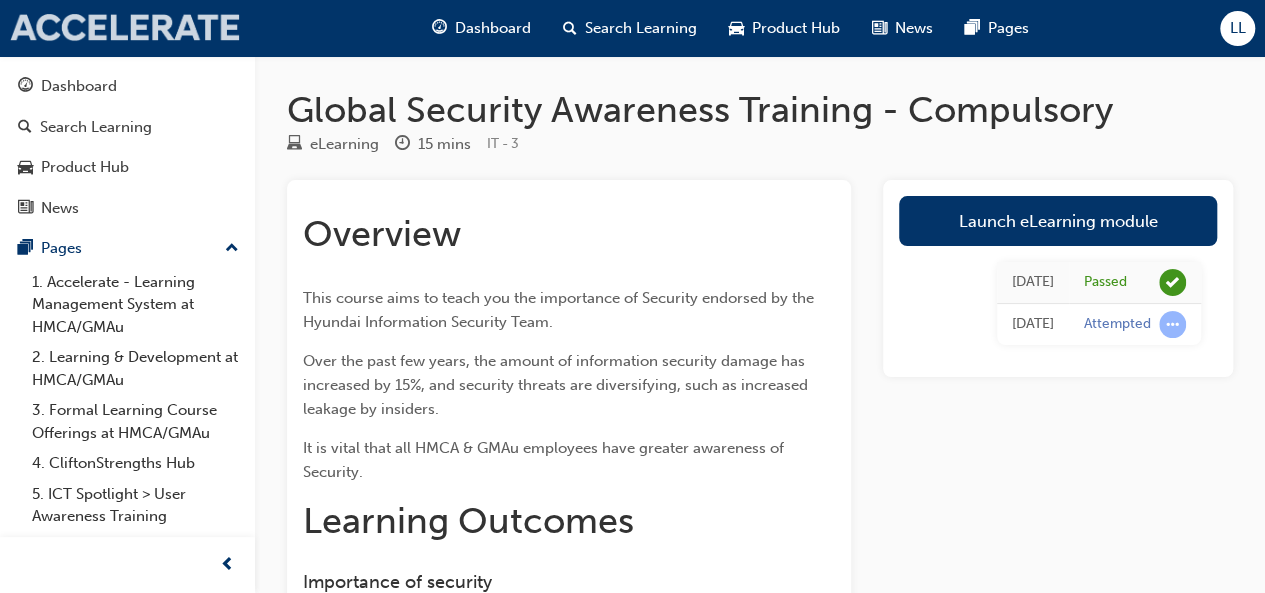 click at bounding box center (125, 28) 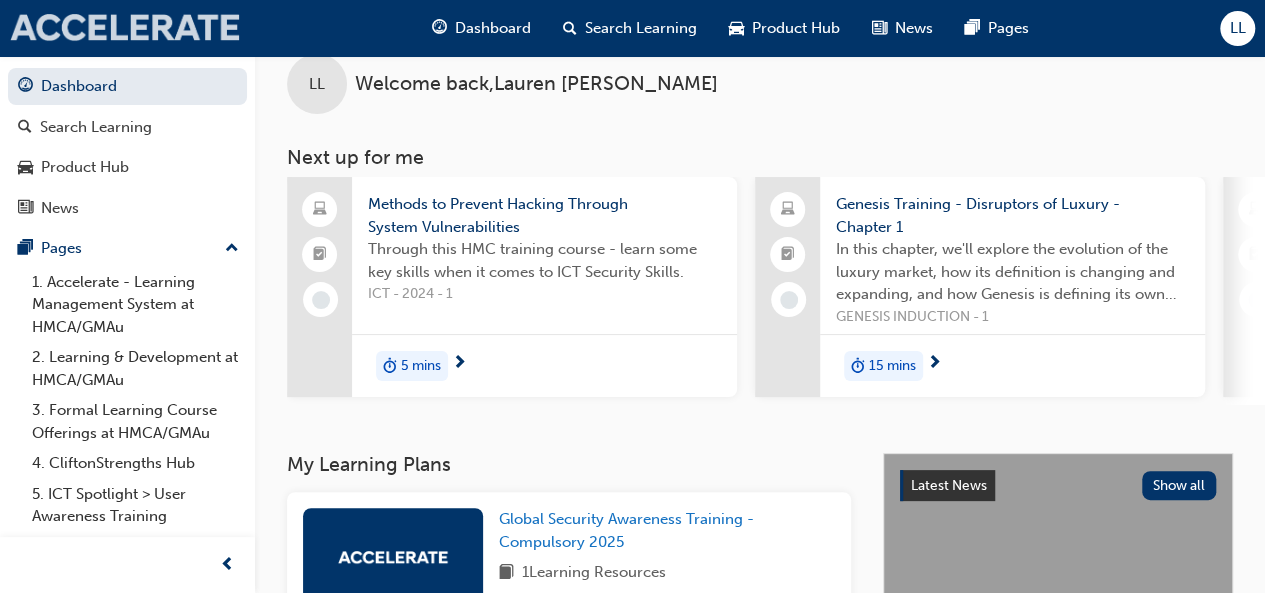 scroll, scrollTop: 42, scrollLeft: 0, axis: vertical 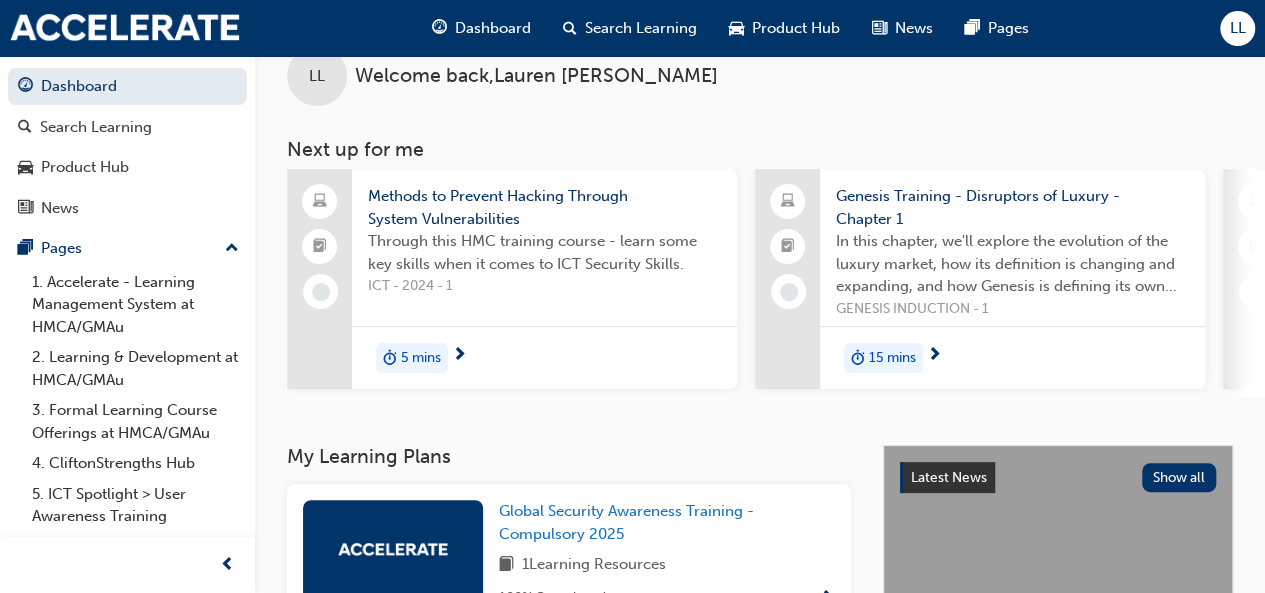 click on "Methods to Prevent Hacking Through System Vulnerabilities" at bounding box center (544, 207) 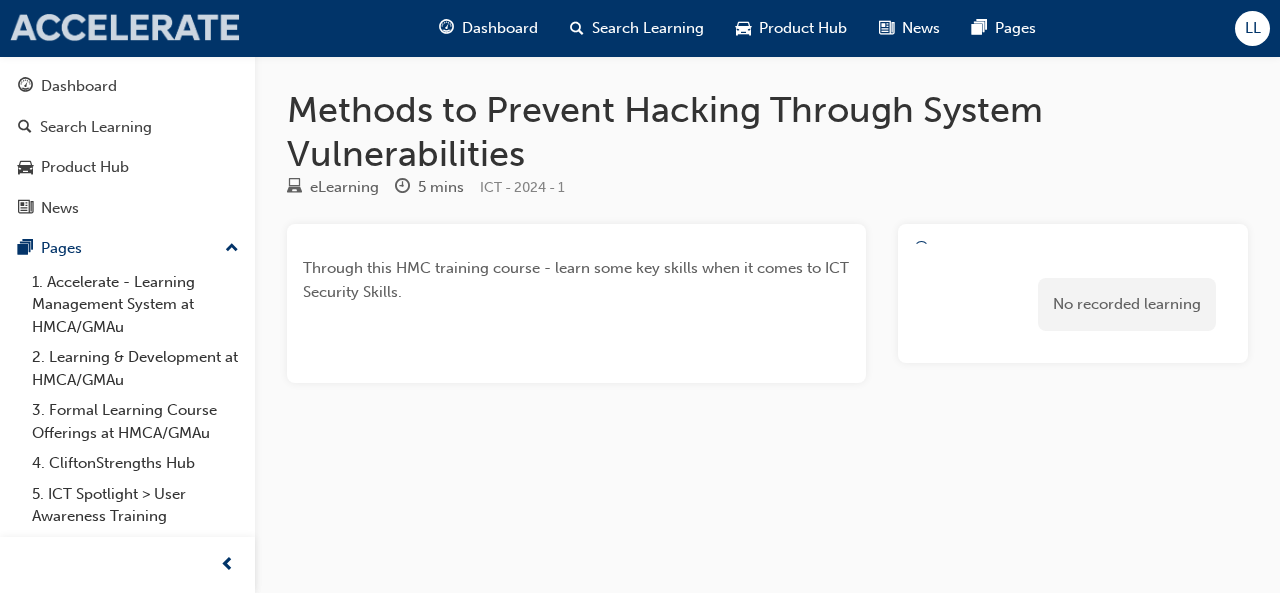 click at bounding box center (125, 28) 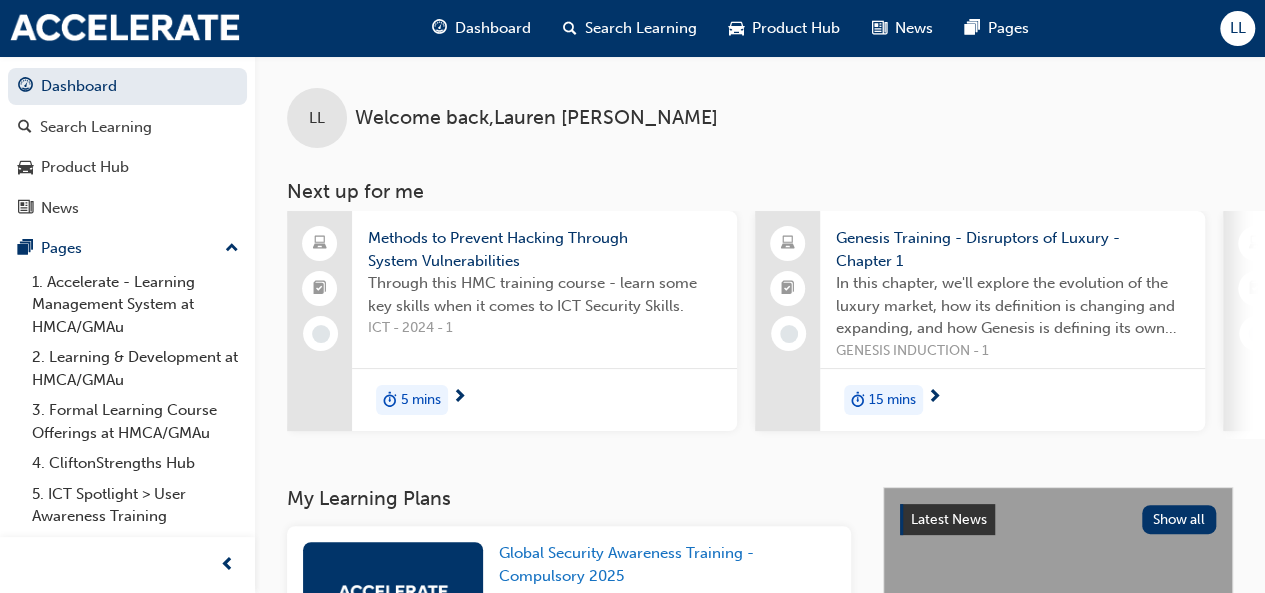 click on "Genesis Training - Disruptors of Luxury - Chapter 1" at bounding box center (1012, 249) 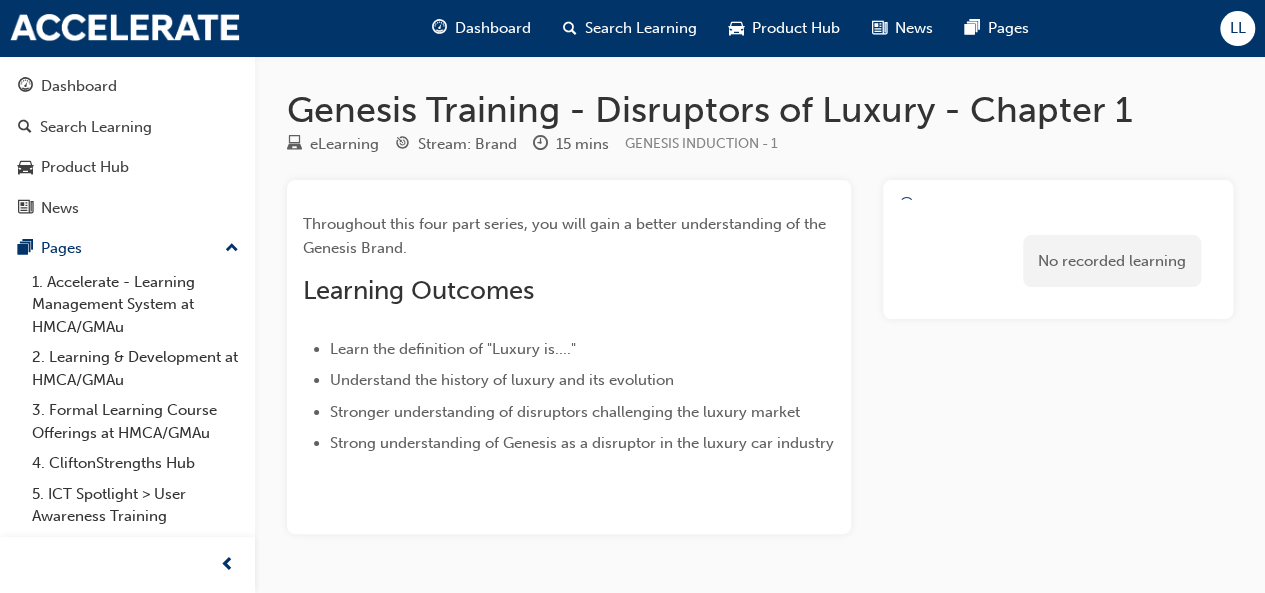 scroll, scrollTop: 1, scrollLeft: 0, axis: vertical 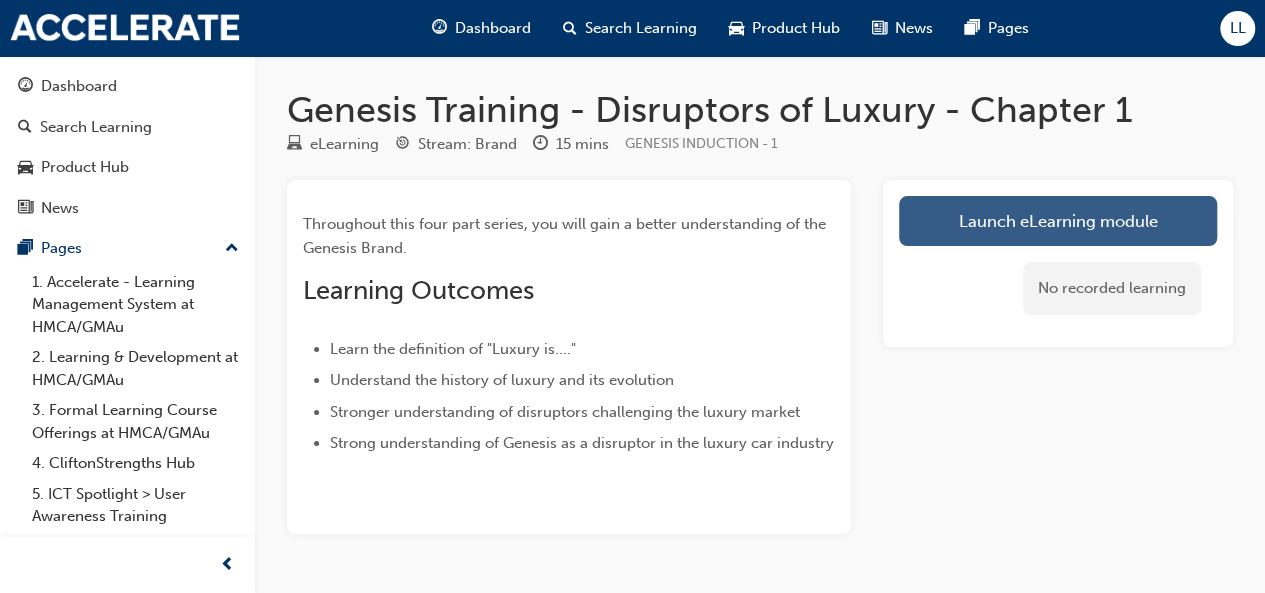 click on "Launch eLearning module" at bounding box center [1058, 221] 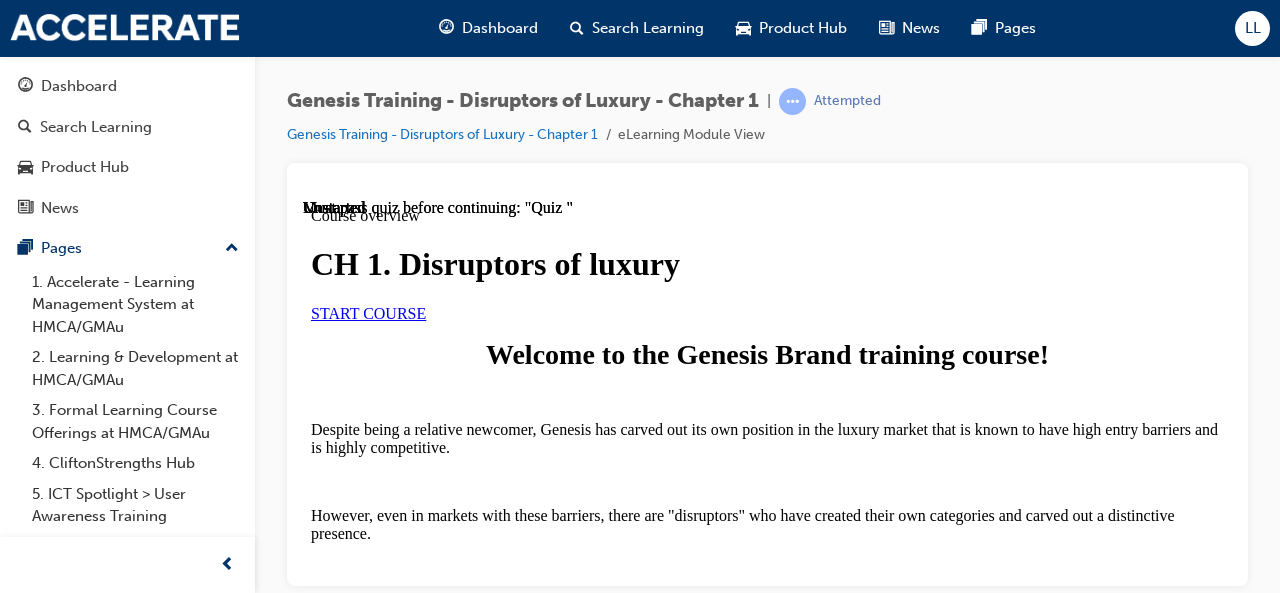 scroll, scrollTop: 0, scrollLeft: 0, axis: both 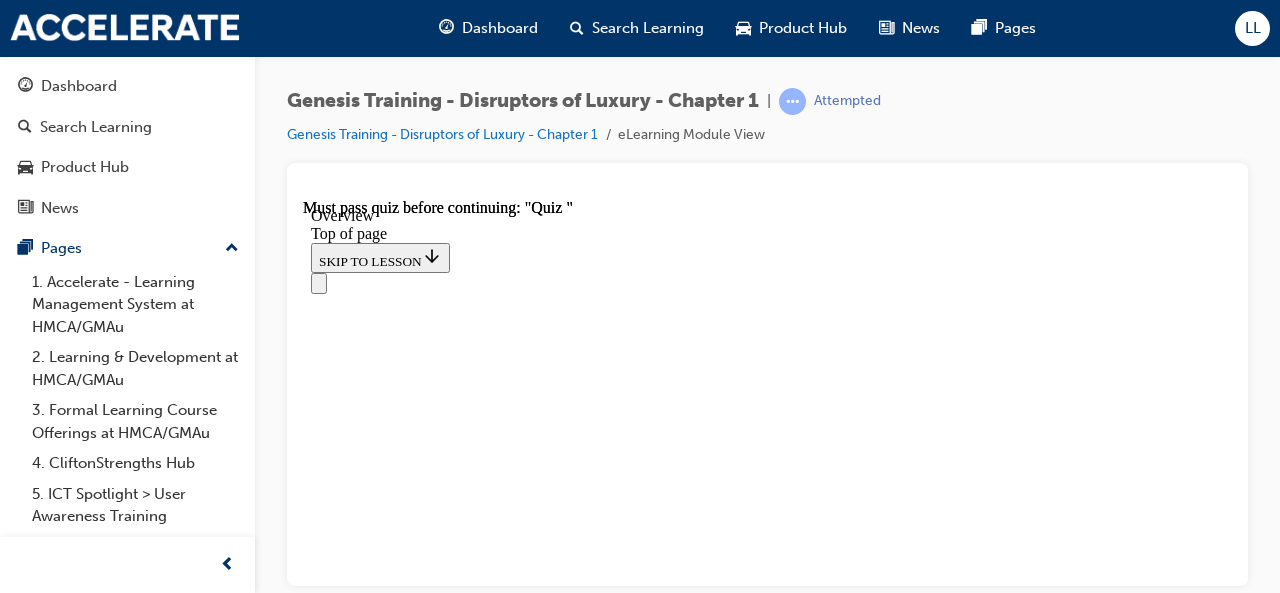click 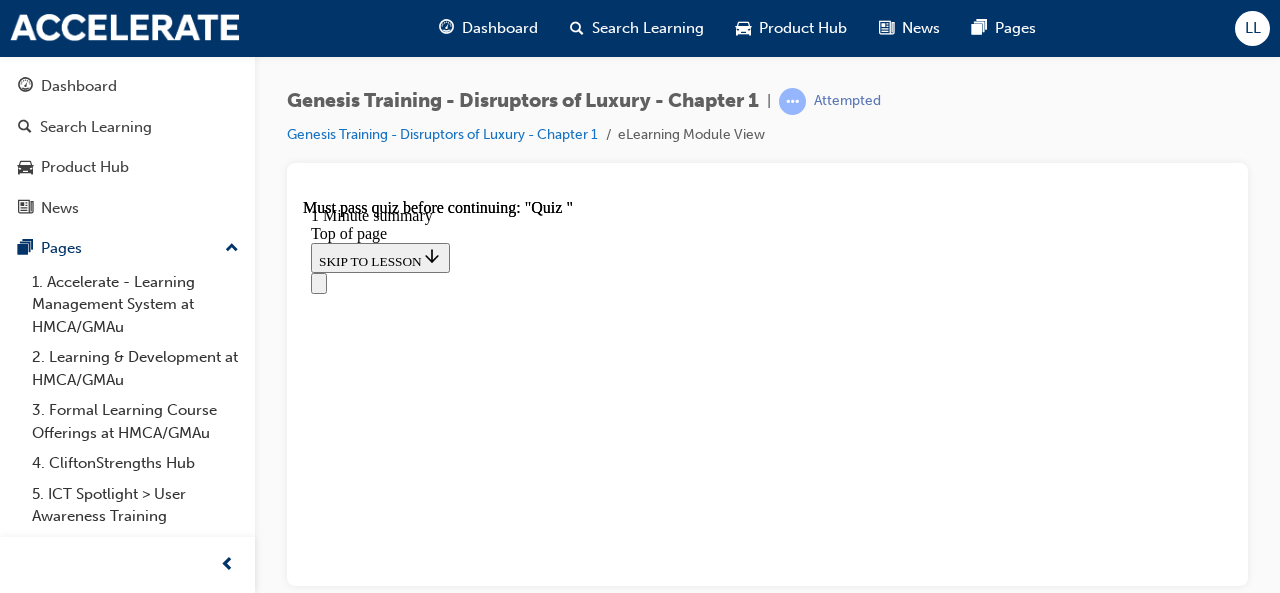 scroll, scrollTop: 0, scrollLeft: 0, axis: both 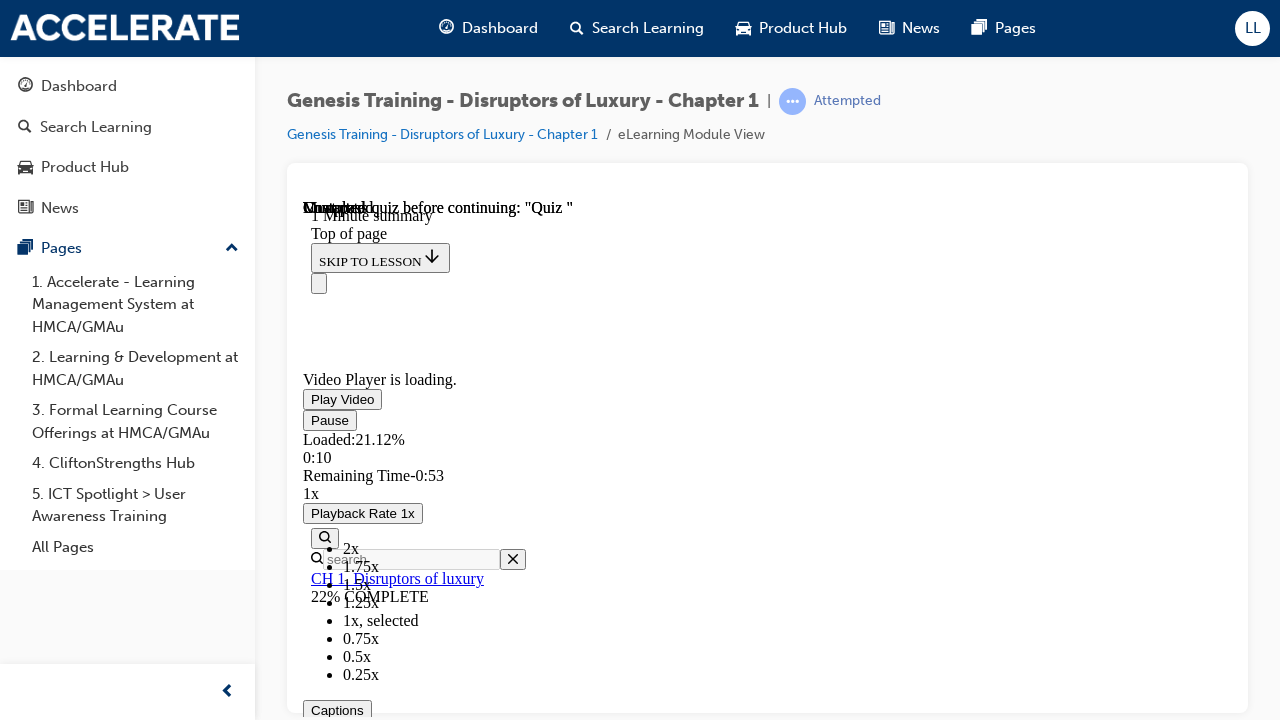 click on "Mute 50%" at bounding box center (767, 810) 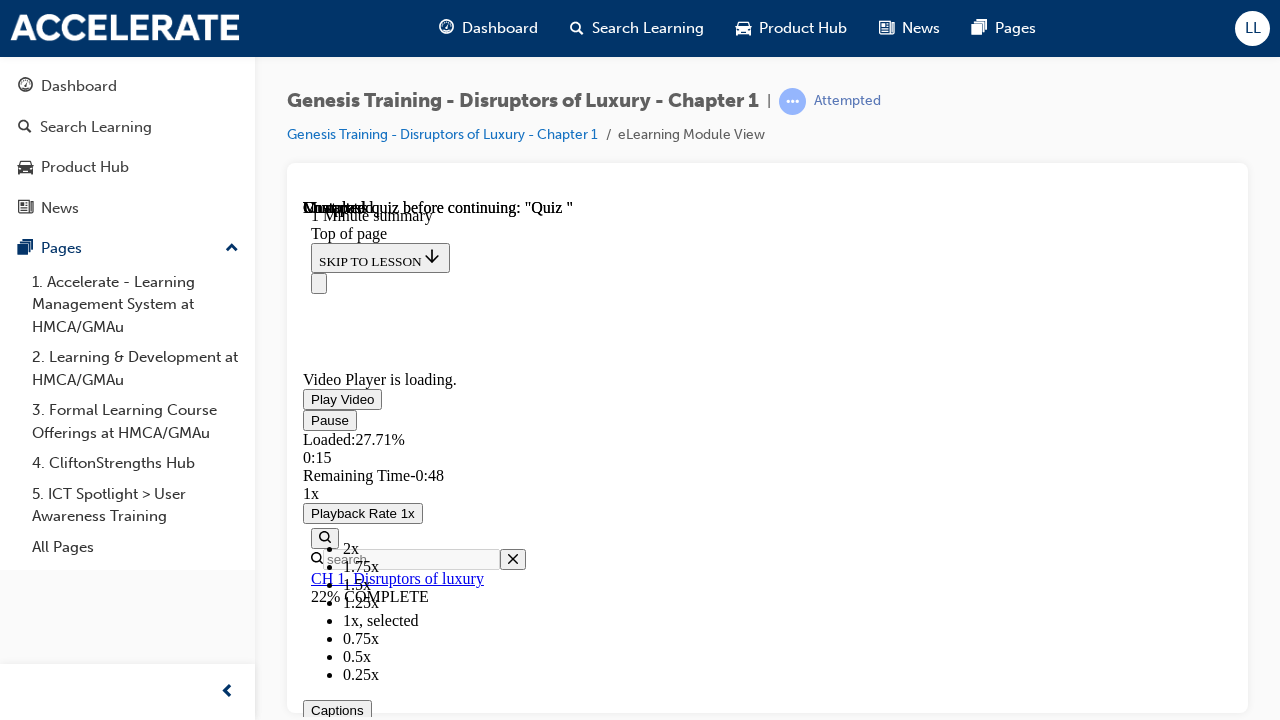 drag, startPoint x: 1557, startPoint y: 873, endPoint x: 1548, endPoint y: 881, distance: 12.0415945 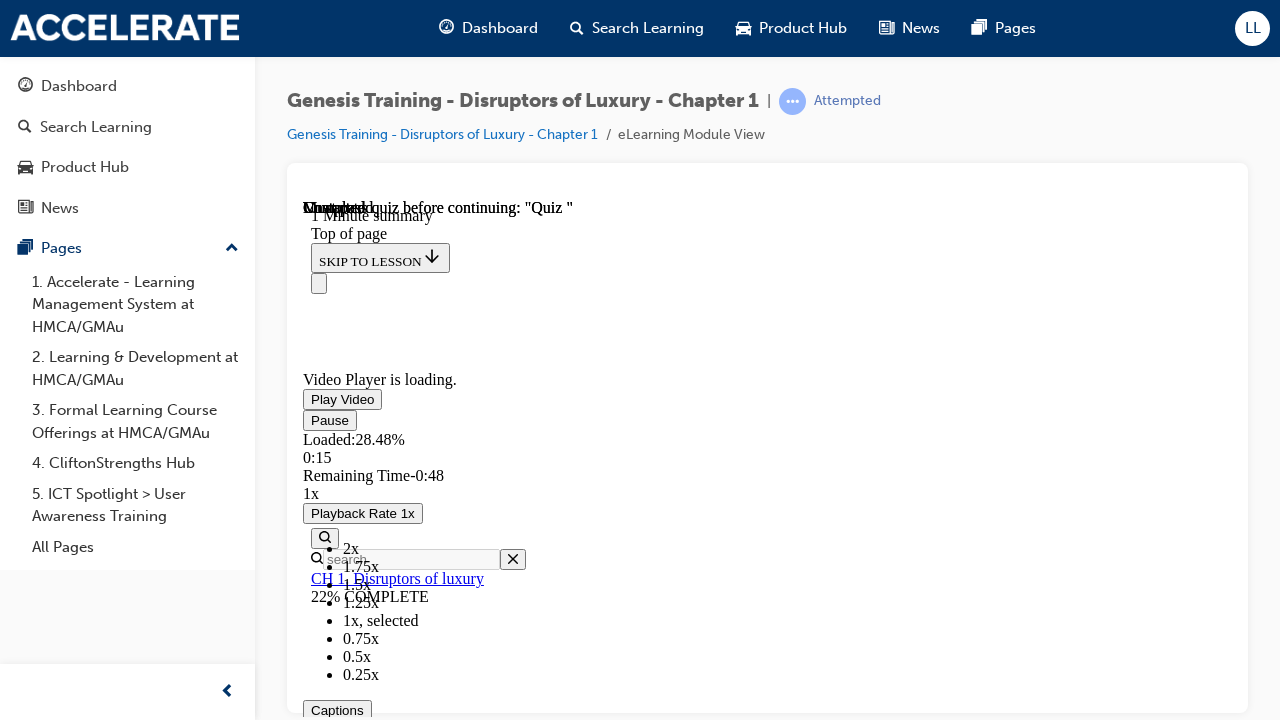 click at bounding box center (484, 830) 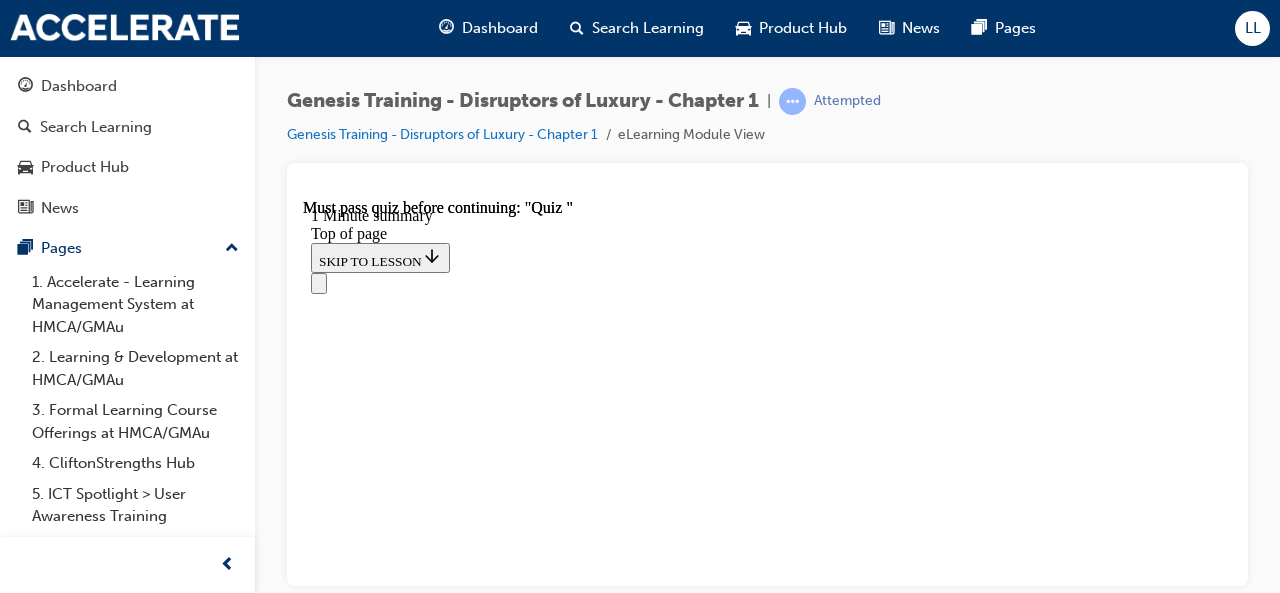 click on "1 Minute summary" at bounding box center [767, 6621] 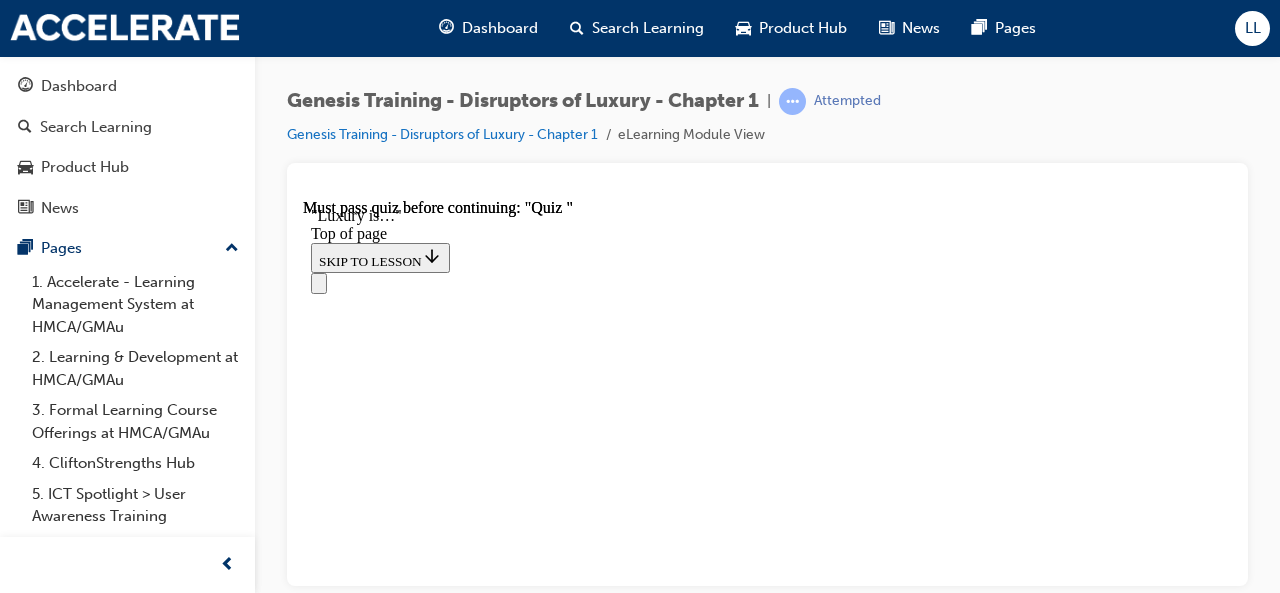 scroll, scrollTop: 0, scrollLeft: 0, axis: both 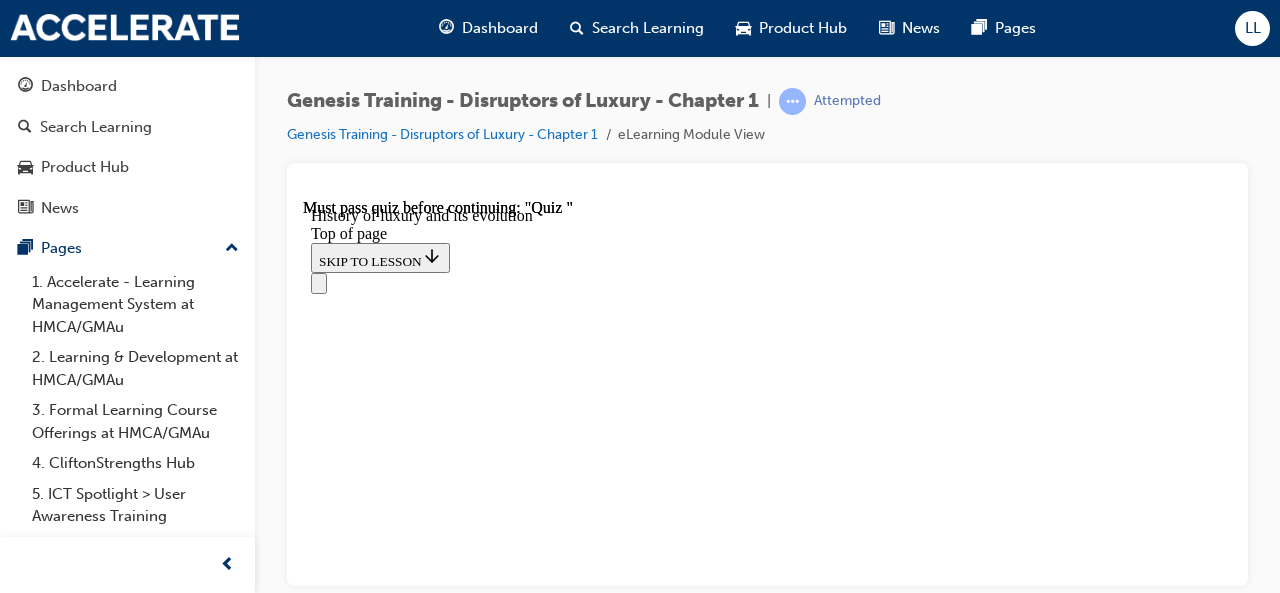 click on "Lesson 5 - Disruptors challenging the luxury market" at bounding box center [767, 8552] 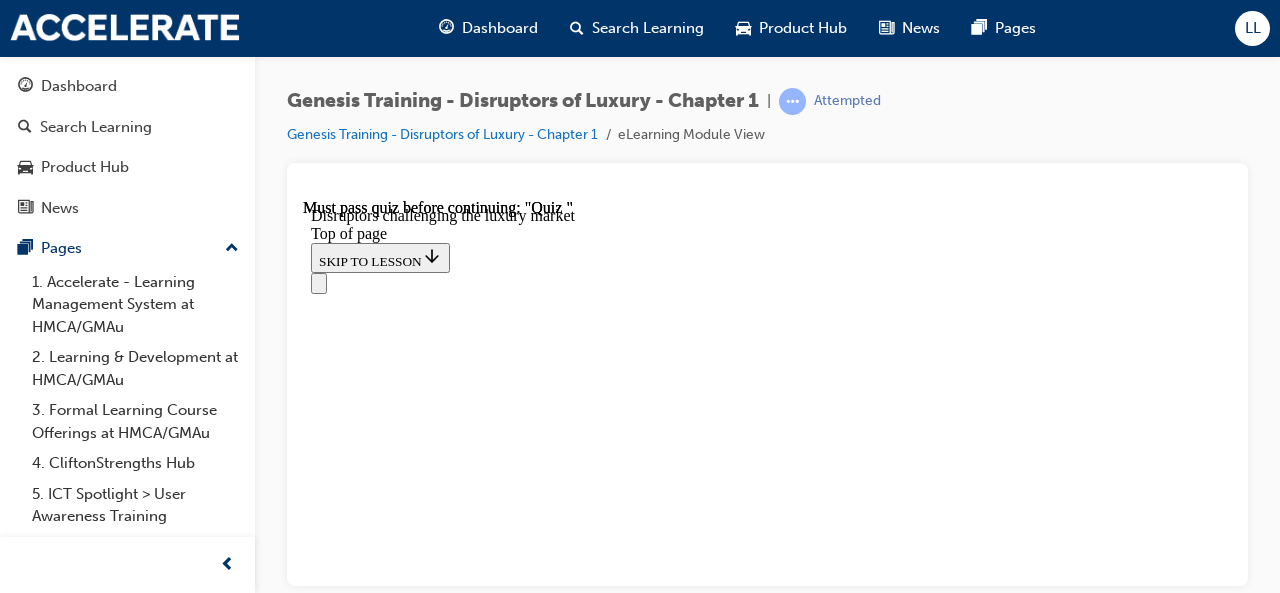 scroll, scrollTop: 2646, scrollLeft: 0, axis: vertical 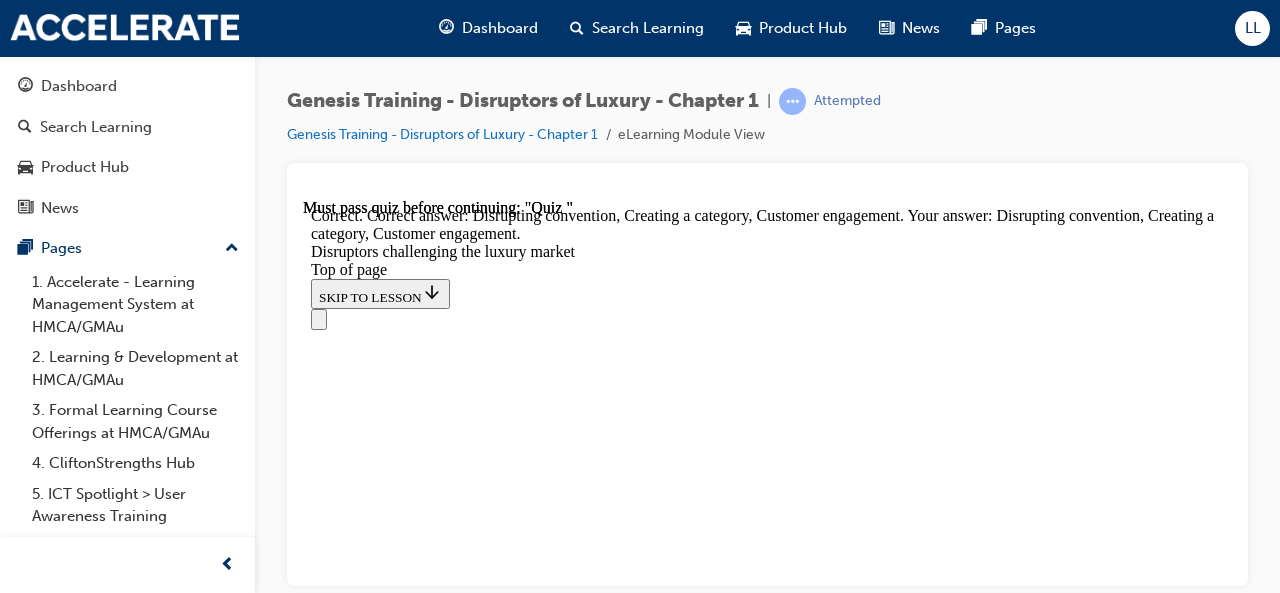 click on "Lesson 6 - Genesis : a disruptor in luxury car industry" at bounding box center [483, 12243] 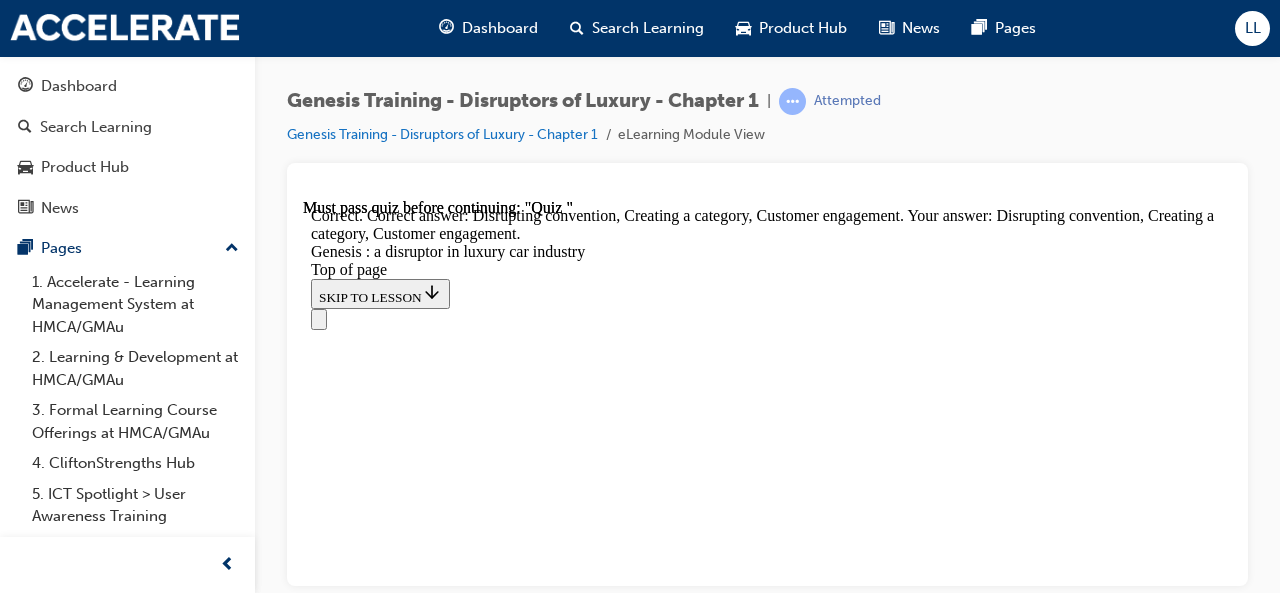 scroll, scrollTop: 0, scrollLeft: 0, axis: both 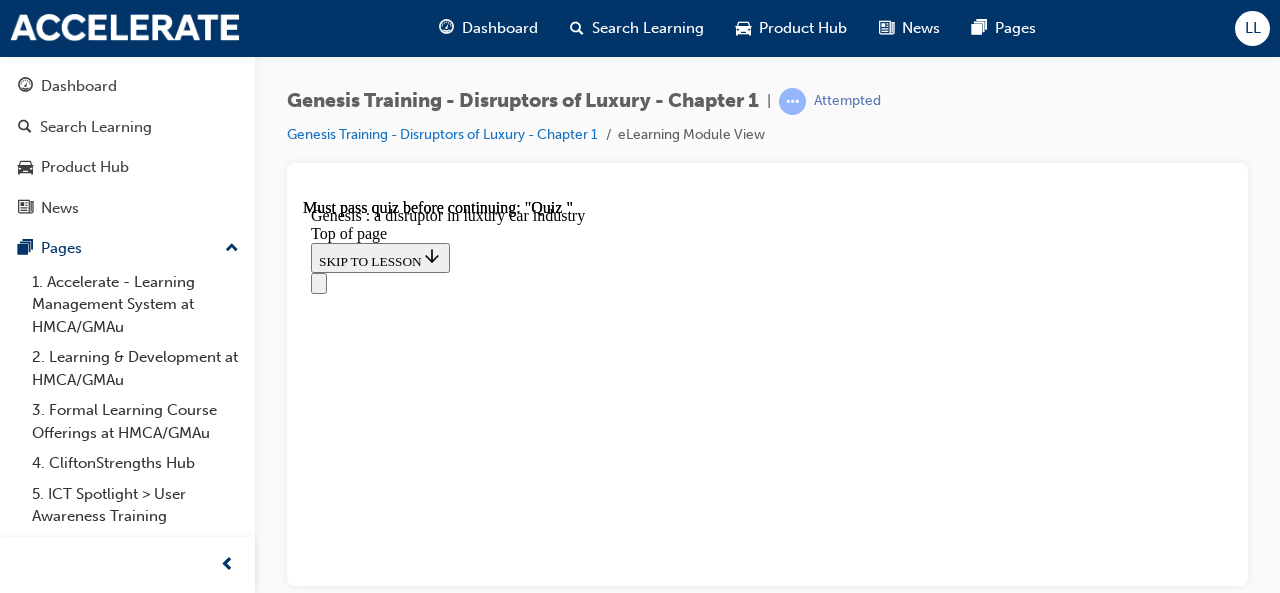 click at bounding box center [359, 7724] 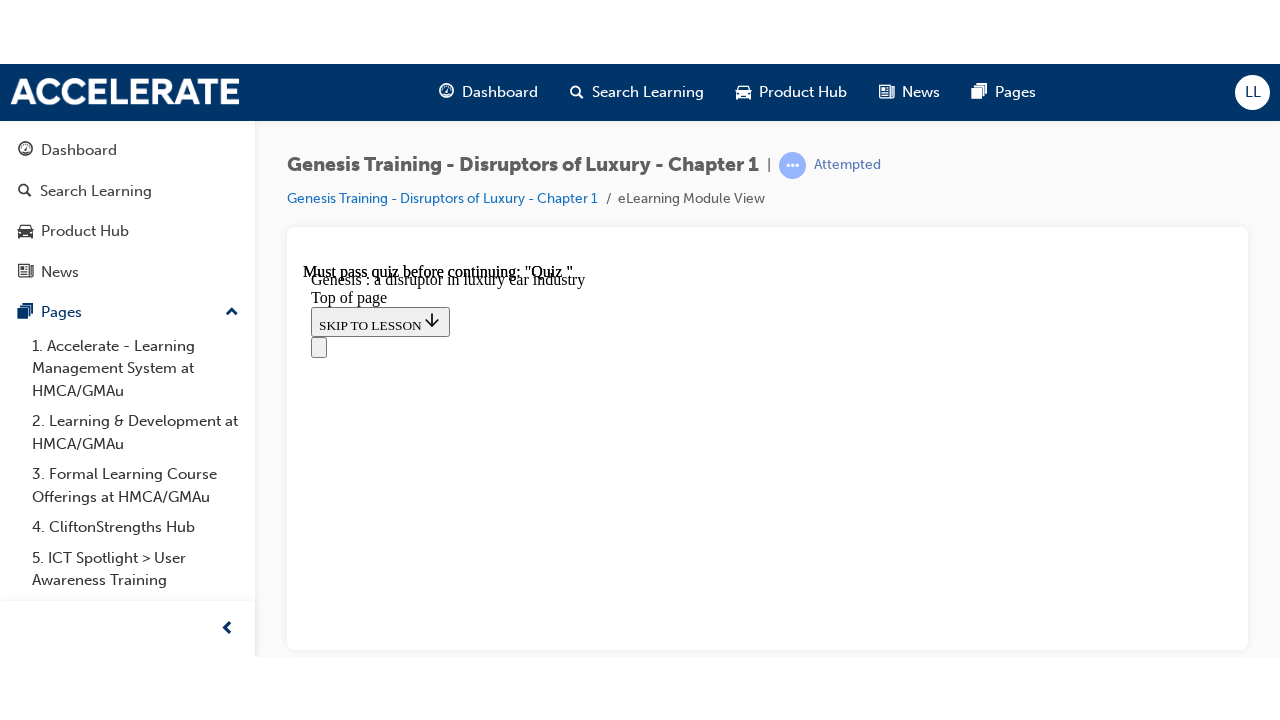scroll, scrollTop: 1219, scrollLeft: 0, axis: vertical 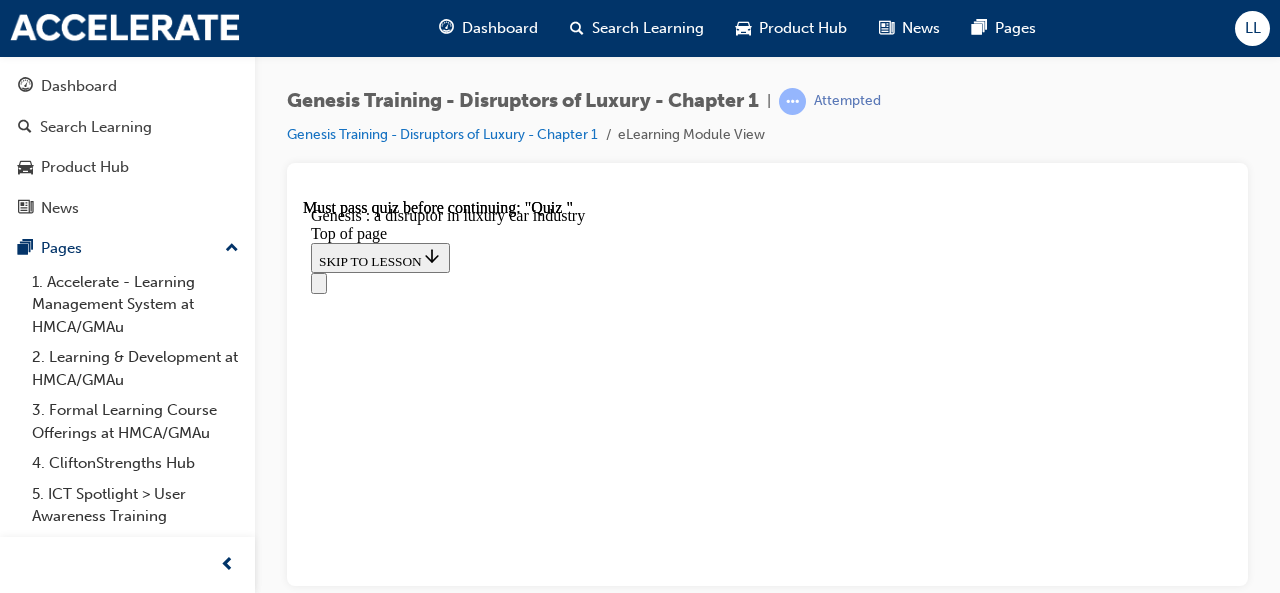 click at bounding box center [477, 8106] 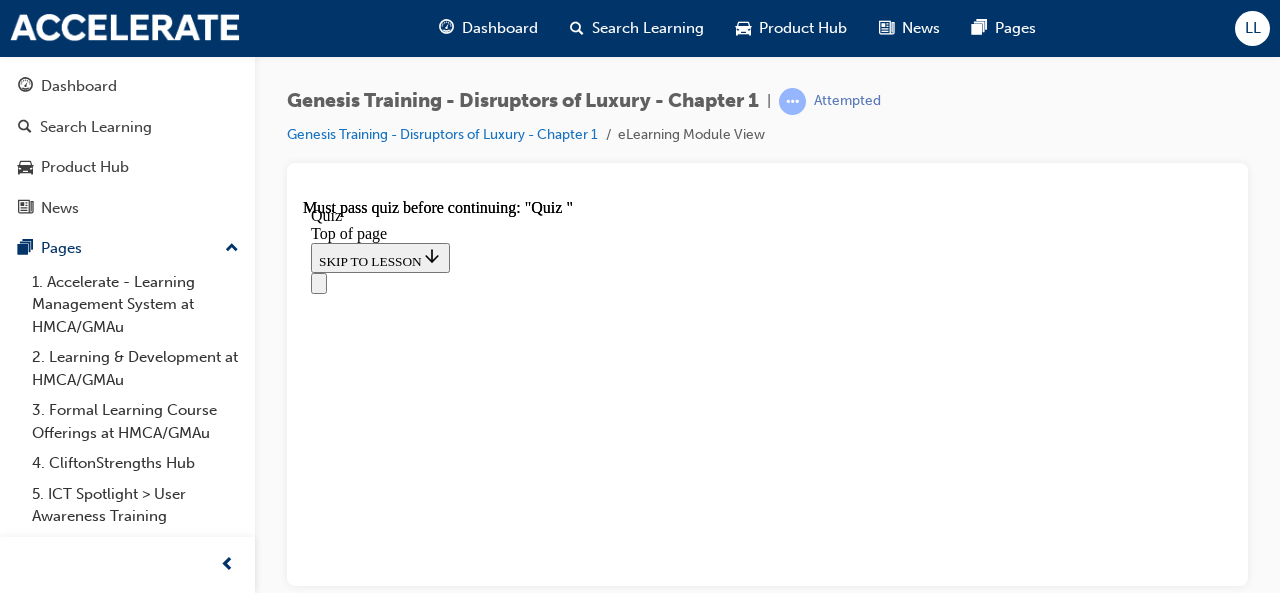 scroll, scrollTop: 263, scrollLeft: 0, axis: vertical 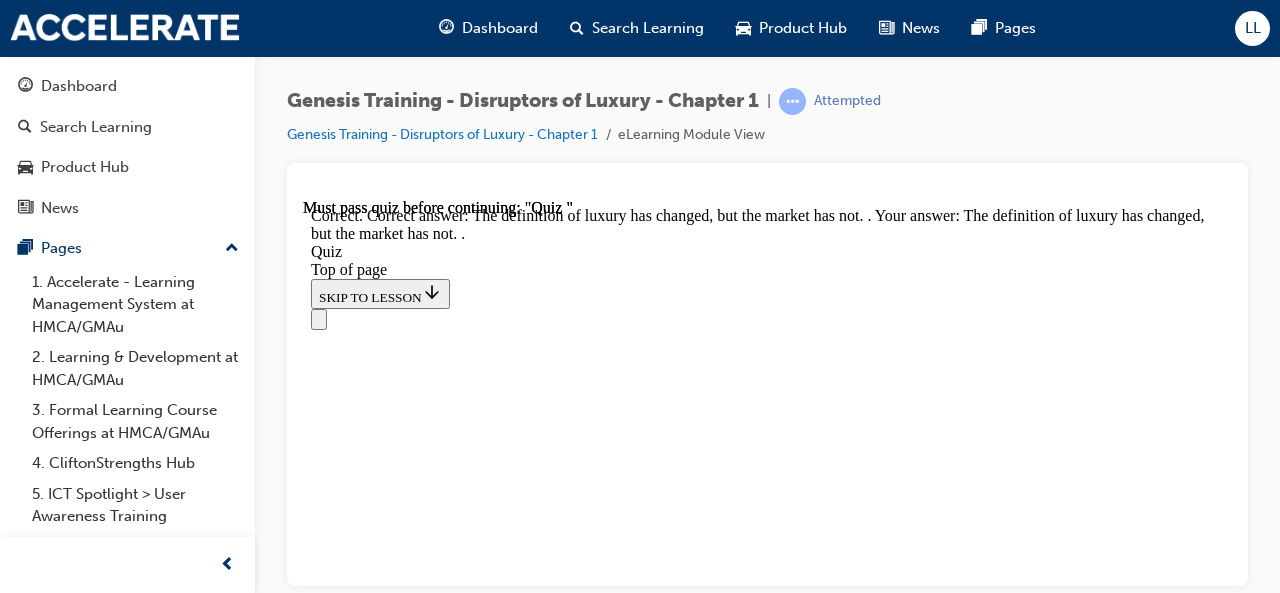 click on "NEXT" at bounding box center [337, 13470] 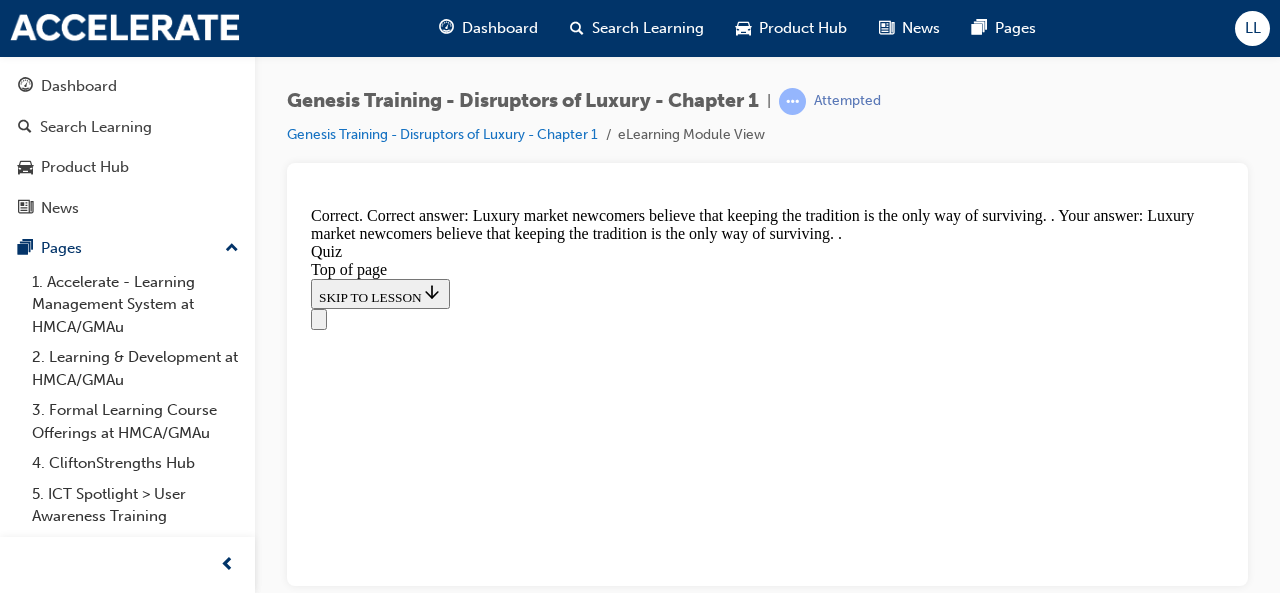 scroll, scrollTop: 806, scrollLeft: 0, axis: vertical 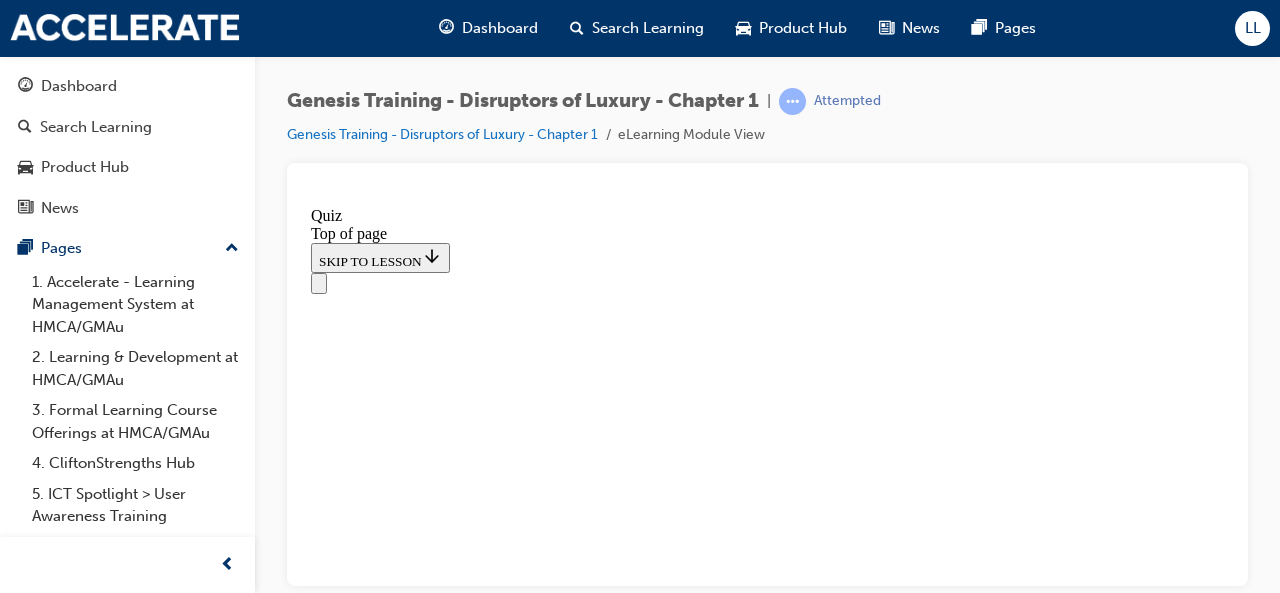 click on "Lesson 8 - Let’s Think about it" at bounding box center (409, 14277) 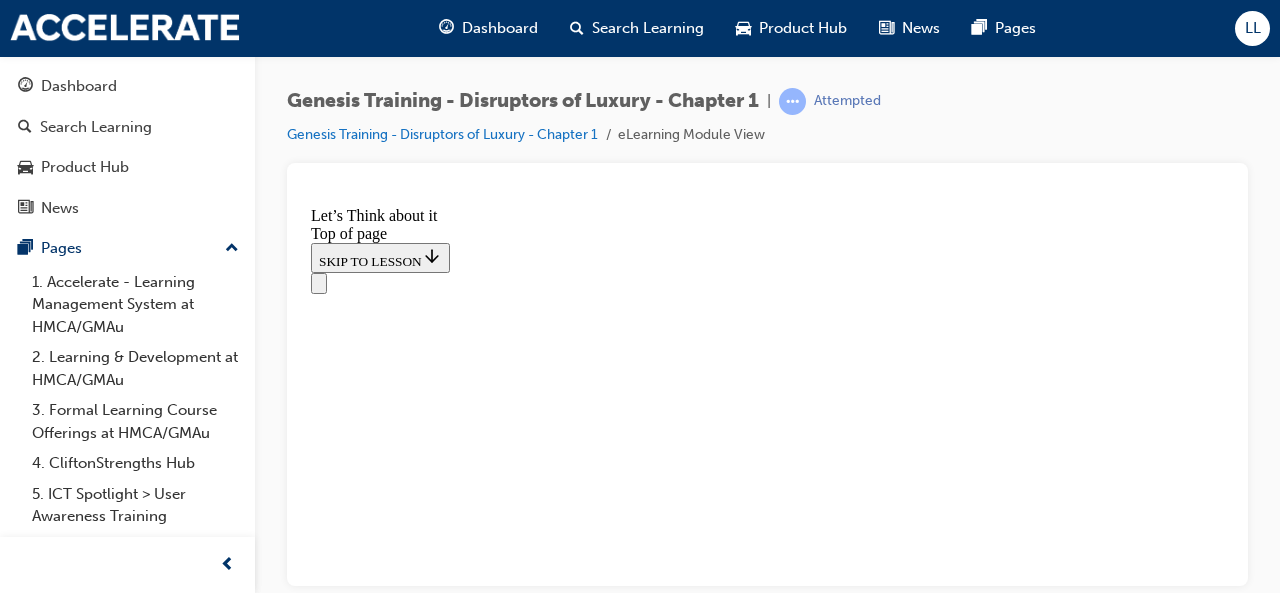 scroll, scrollTop: 1179, scrollLeft: 0, axis: vertical 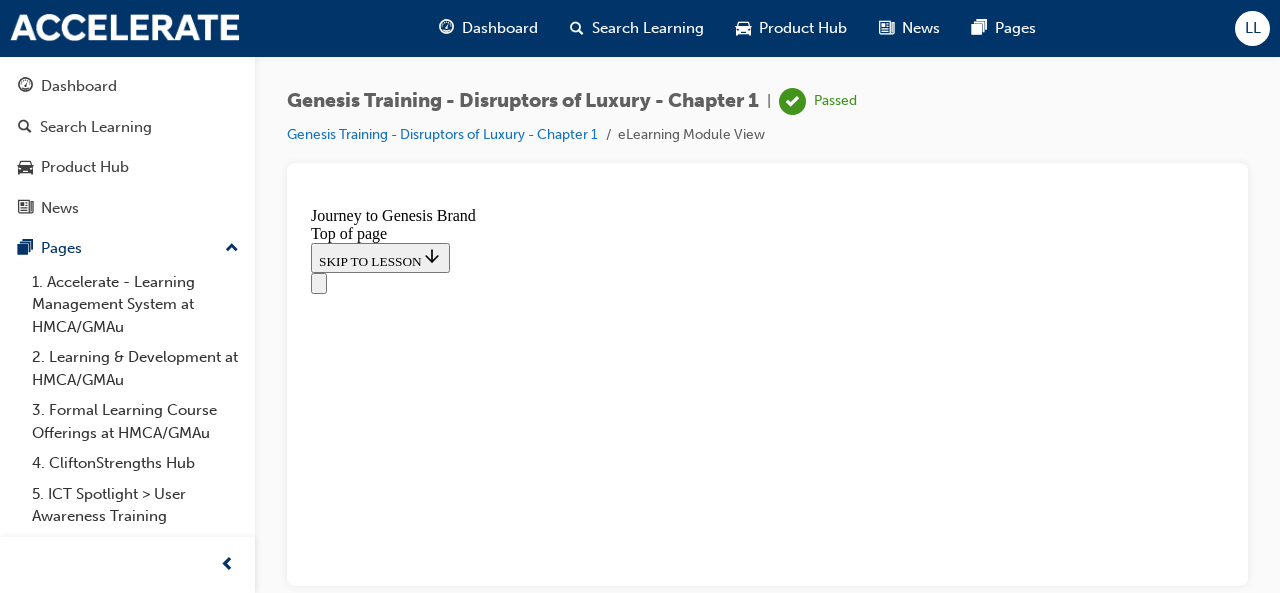 click at bounding box center [311, 7022] 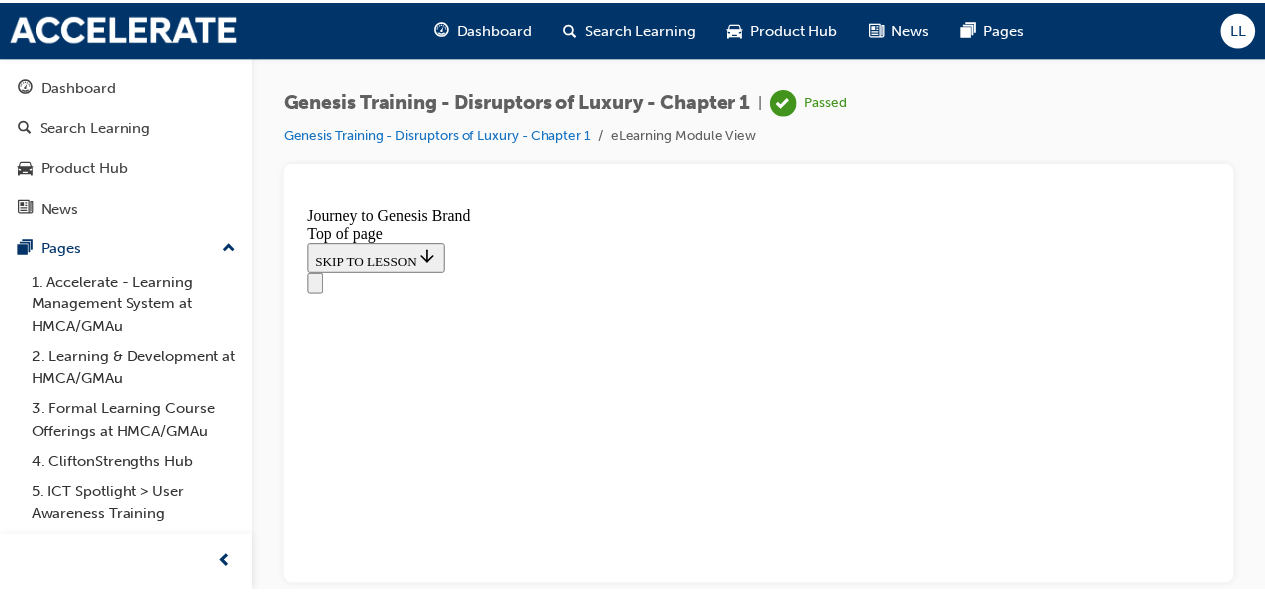 scroll, scrollTop: 1220, scrollLeft: 0, axis: vertical 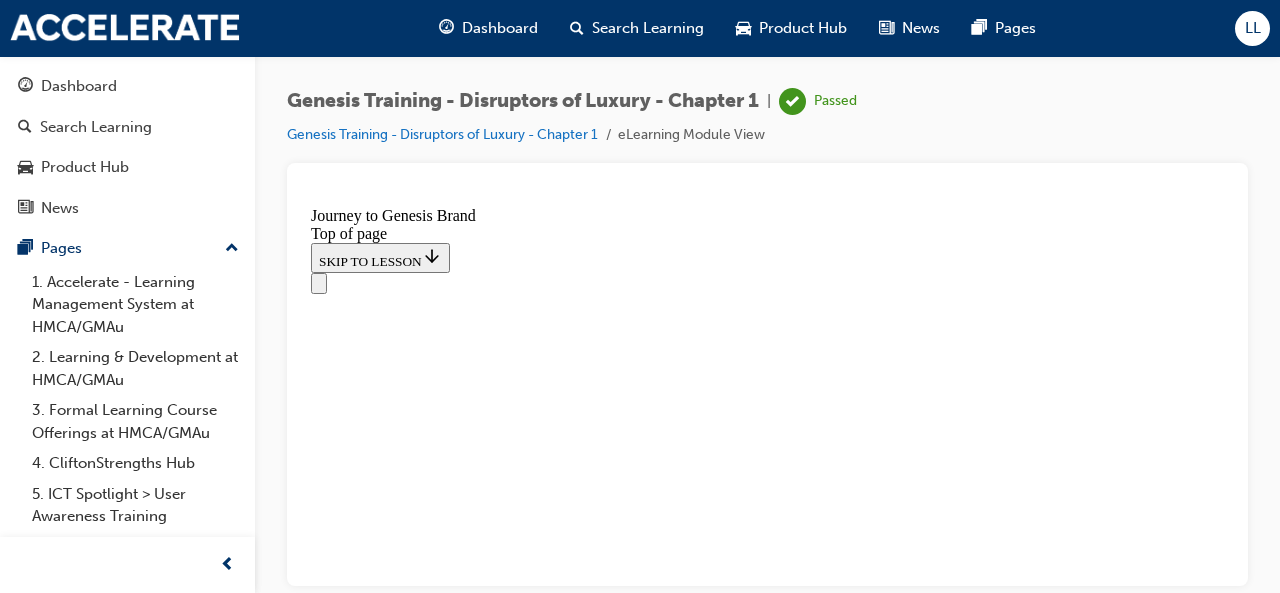 click at bounding box center (311, 7022) 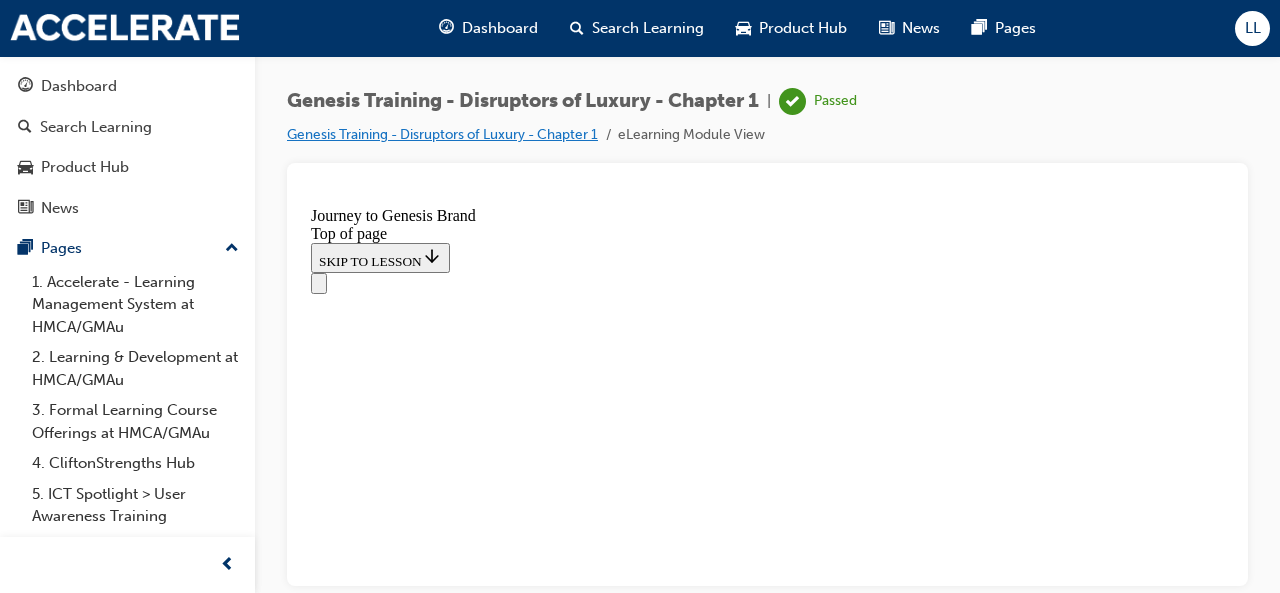 click on "Genesis Training - Disruptors of Luxury - Chapter 1" at bounding box center [442, 134] 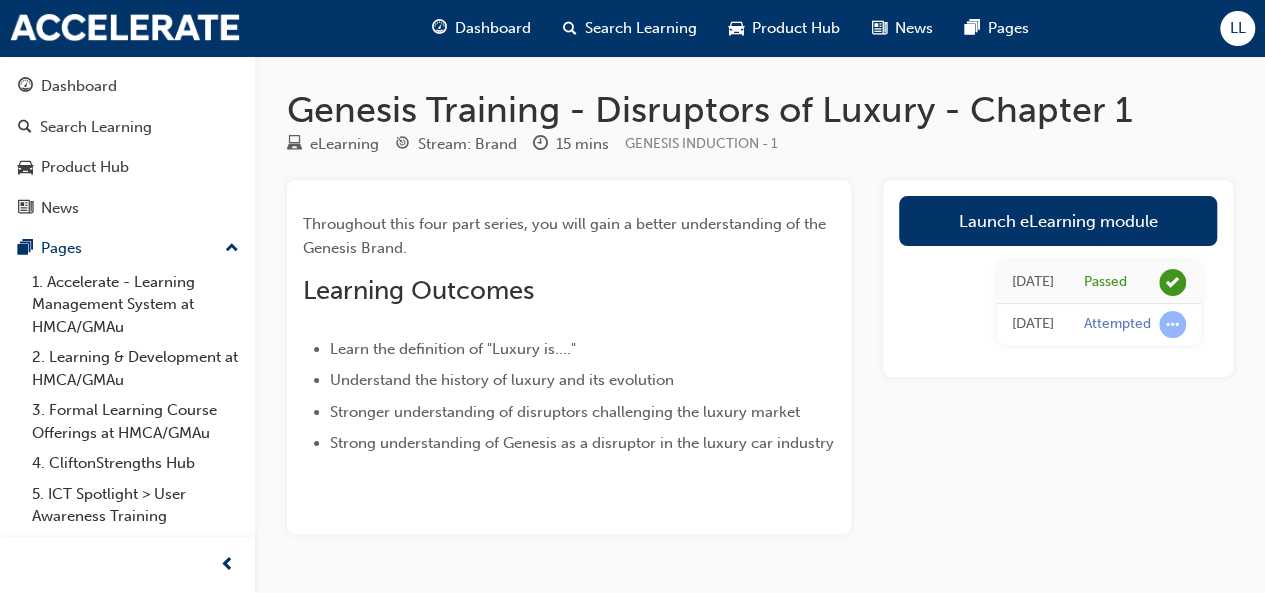 click on "Dashboard Search Learning Product Hub News Pages LL" at bounding box center [632, 28] 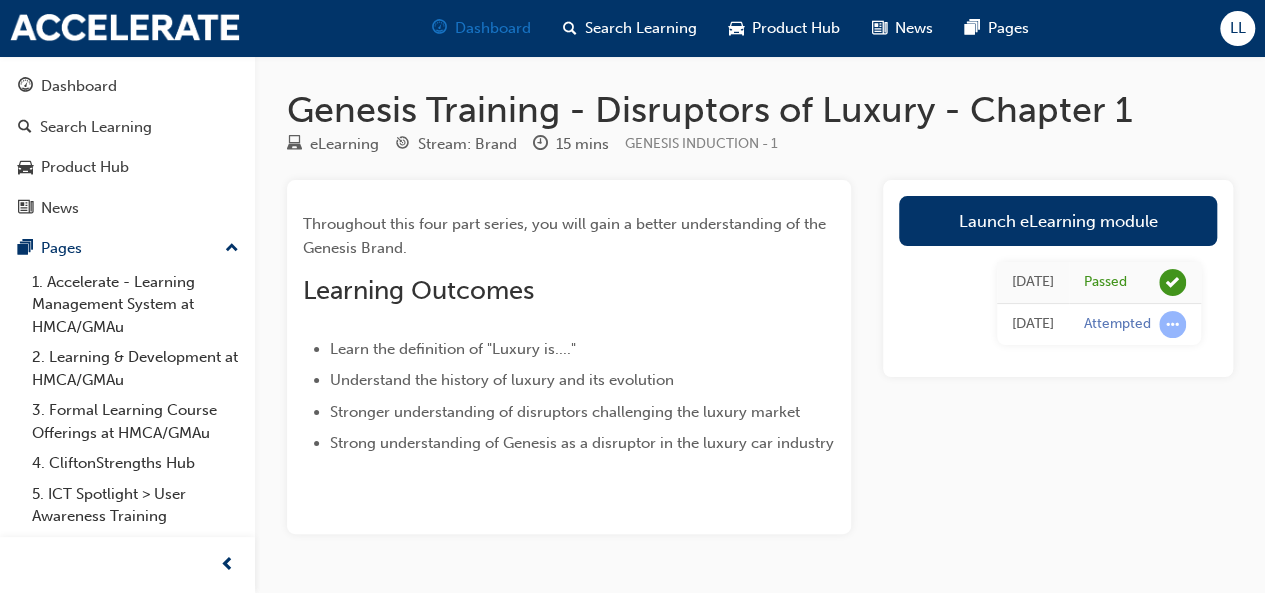 click on "Dashboard" at bounding box center [493, 28] 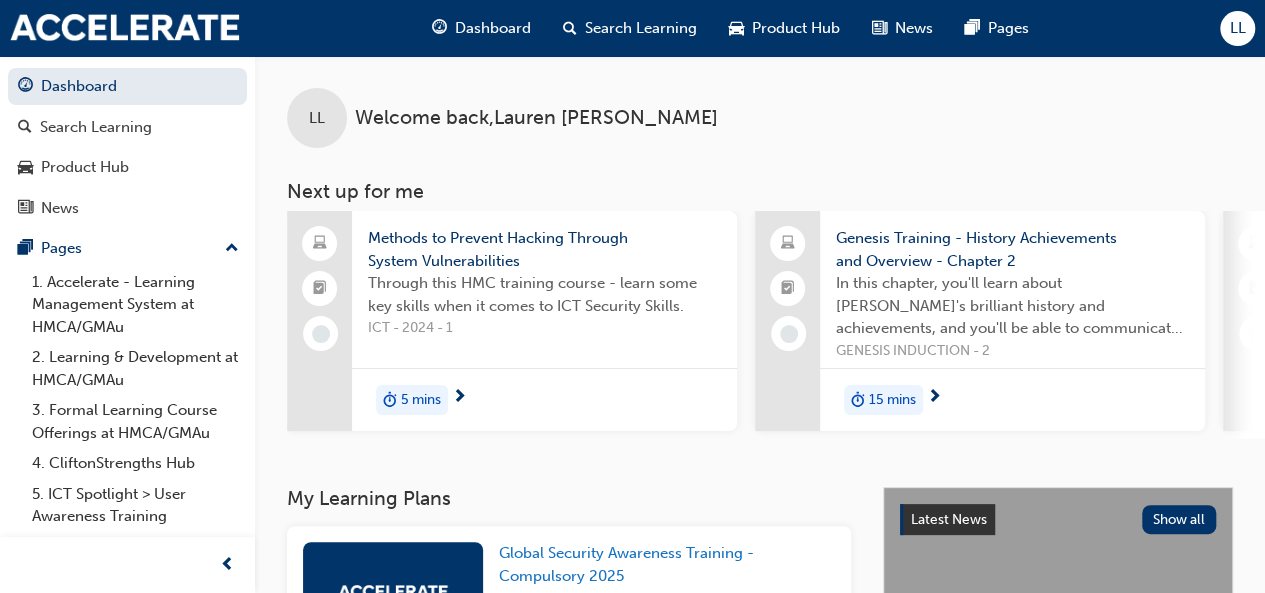 click on "Genesis Training - History Achievements and Overview - Chapter 2" at bounding box center (1012, 249) 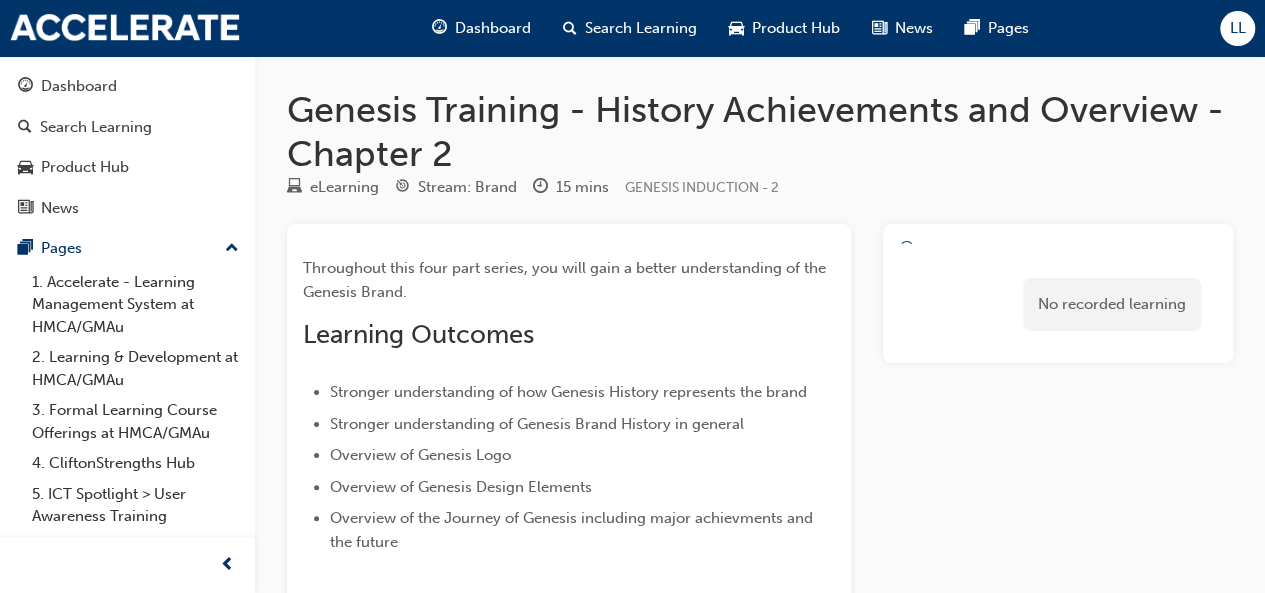 click on "No recorded learning" at bounding box center [1058, 293] 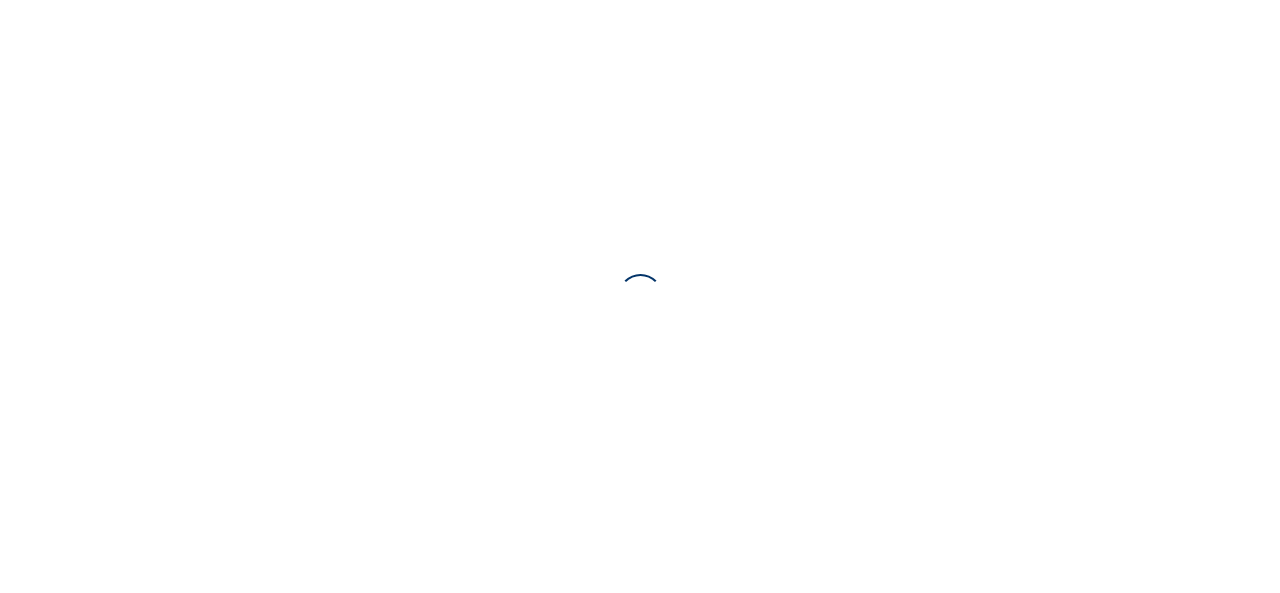 scroll, scrollTop: 0, scrollLeft: 0, axis: both 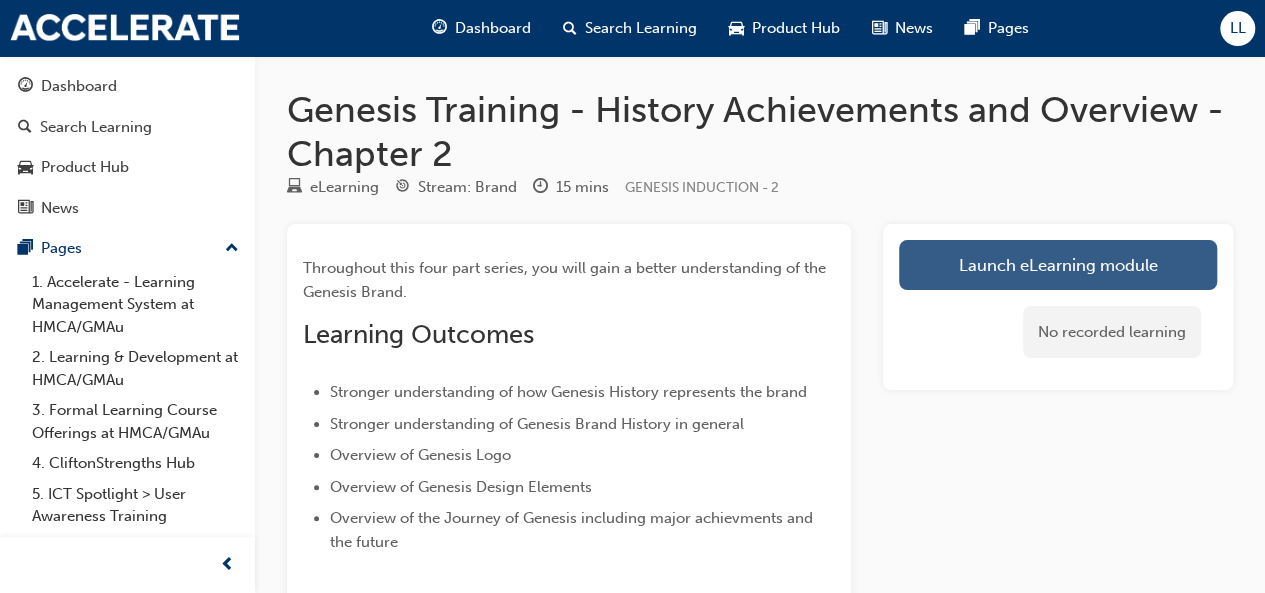 click on "Launch eLearning module" at bounding box center [1058, 265] 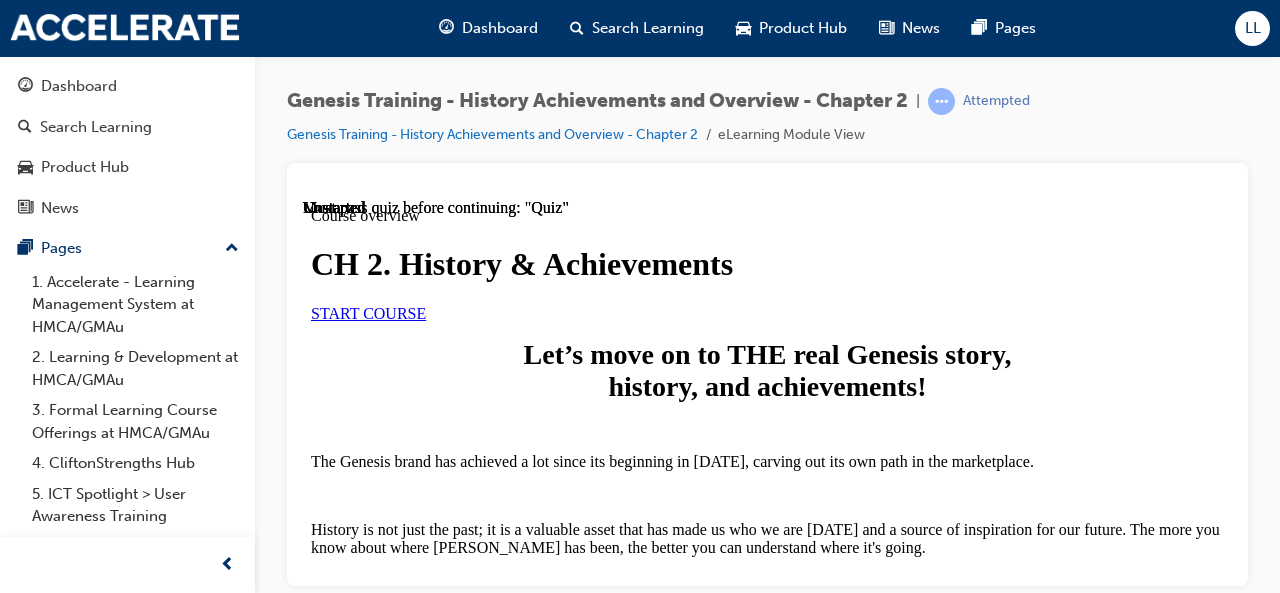 scroll, scrollTop: 0, scrollLeft: 0, axis: both 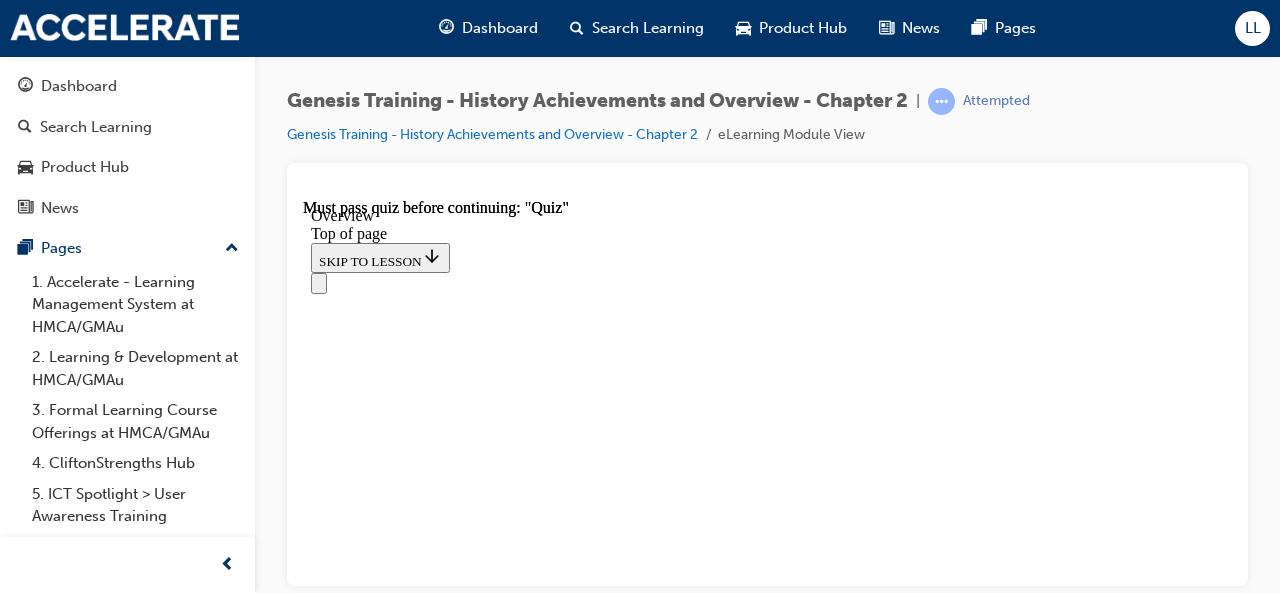 click on "Lesson 2 - 1 Minute summary" at bounding box center (407, 8228) 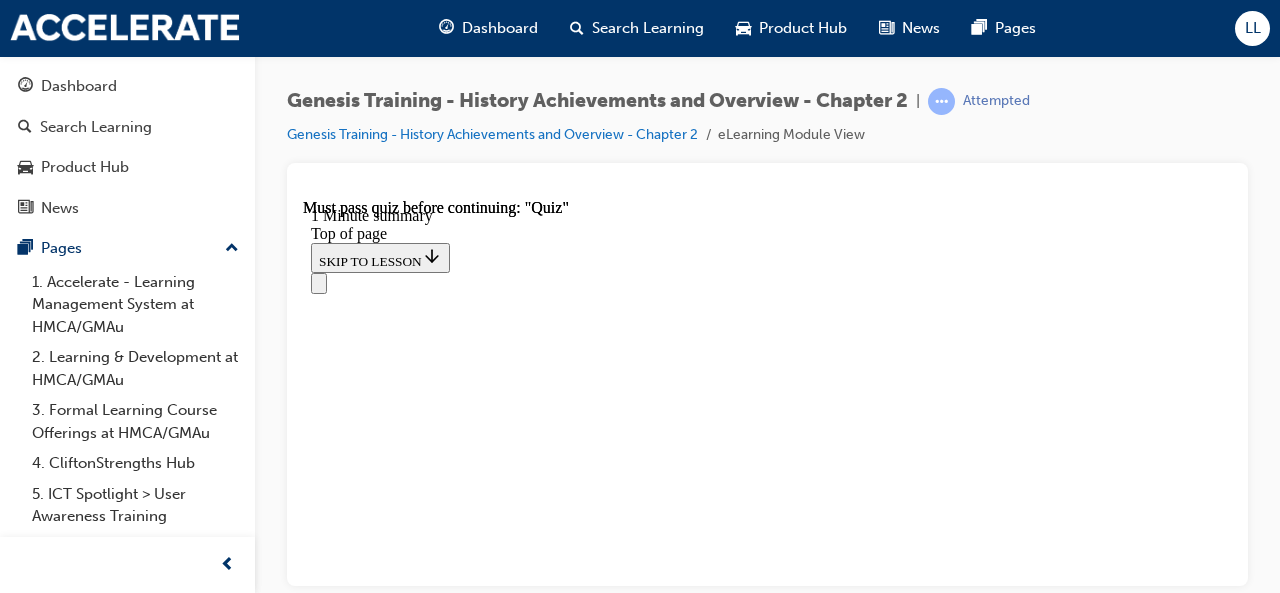 scroll, scrollTop: 0, scrollLeft: 0, axis: both 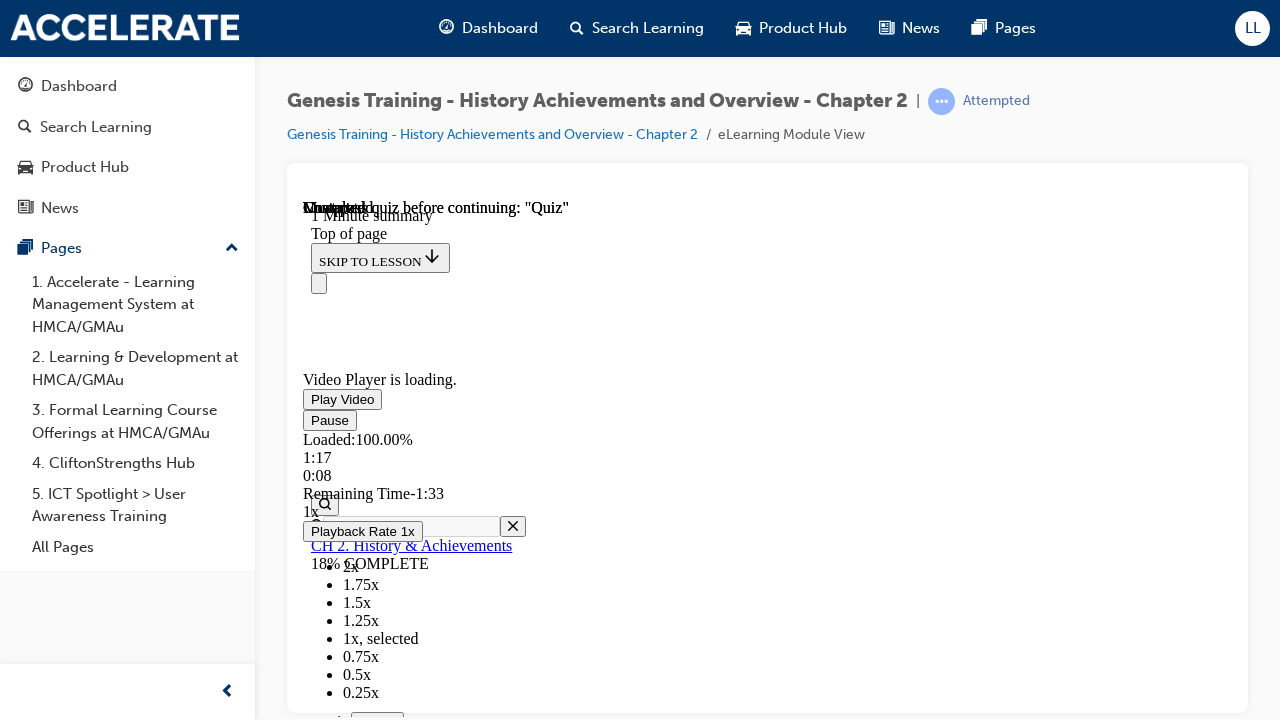 click on "Loaded :  100.00% 1:17 0:08" at bounding box center [767, 457] 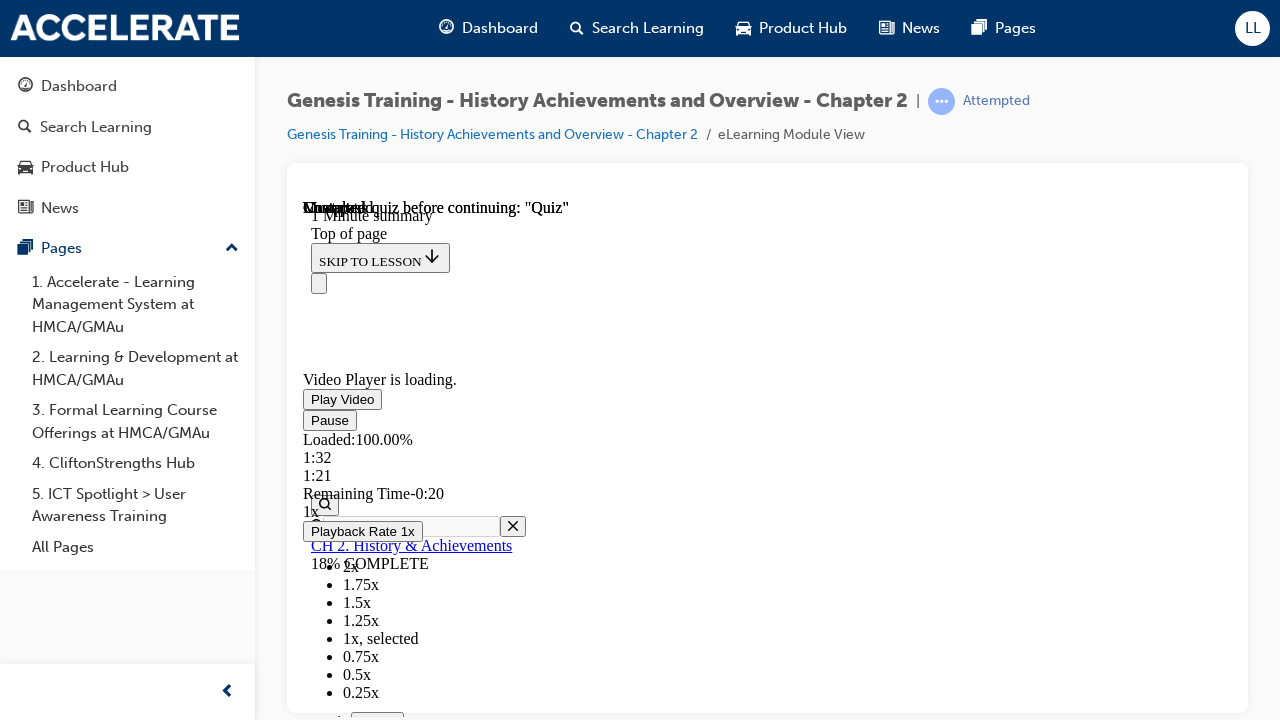 click on "Loaded :  100.00% 1:32 1:21" at bounding box center (767, 457) 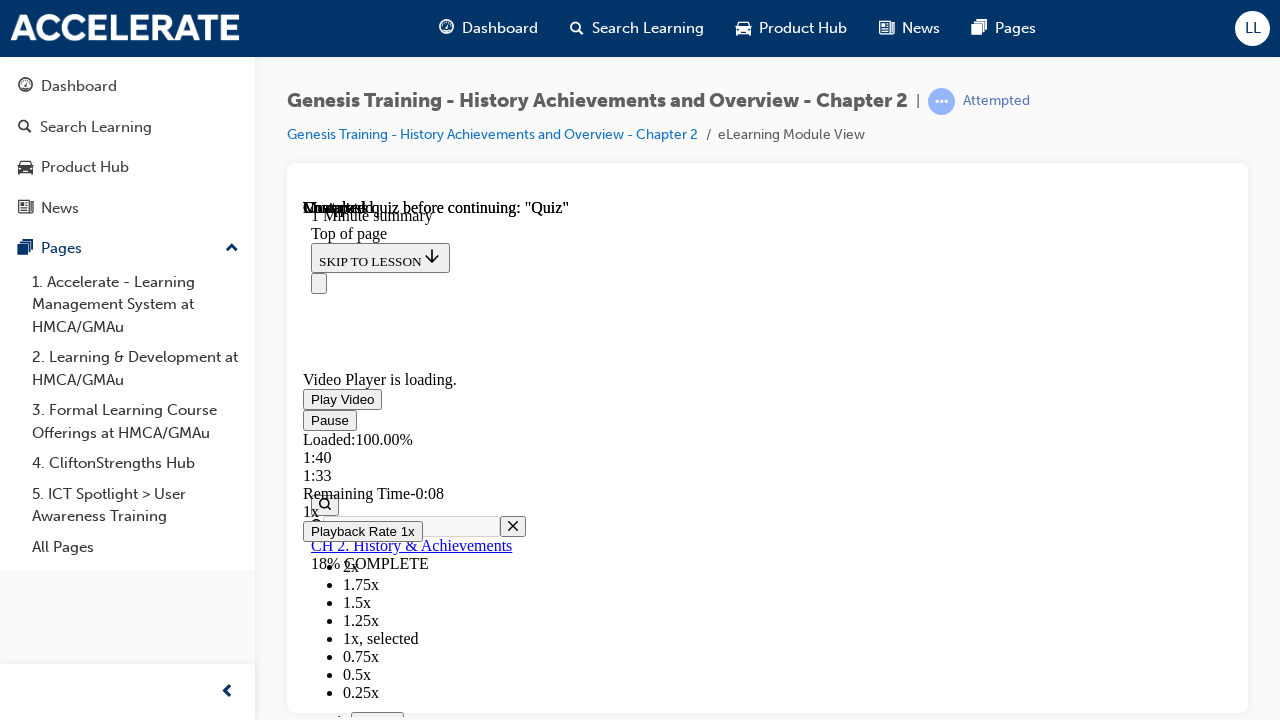 click at bounding box center [429, 798] 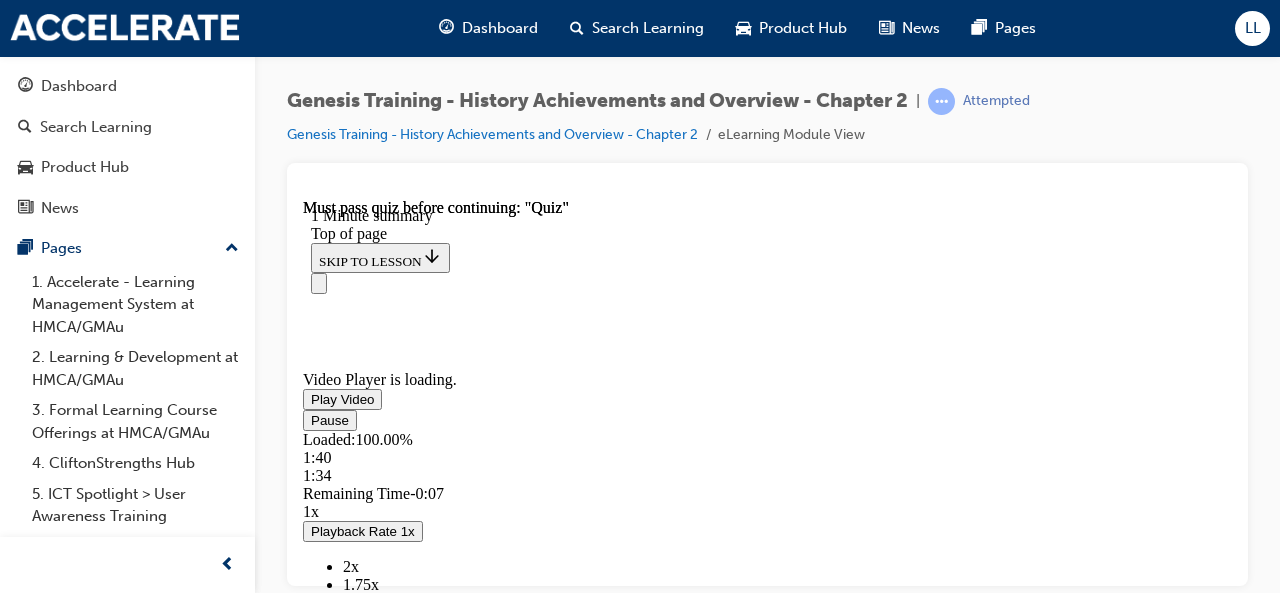scroll, scrollTop: 455, scrollLeft: 0, axis: vertical 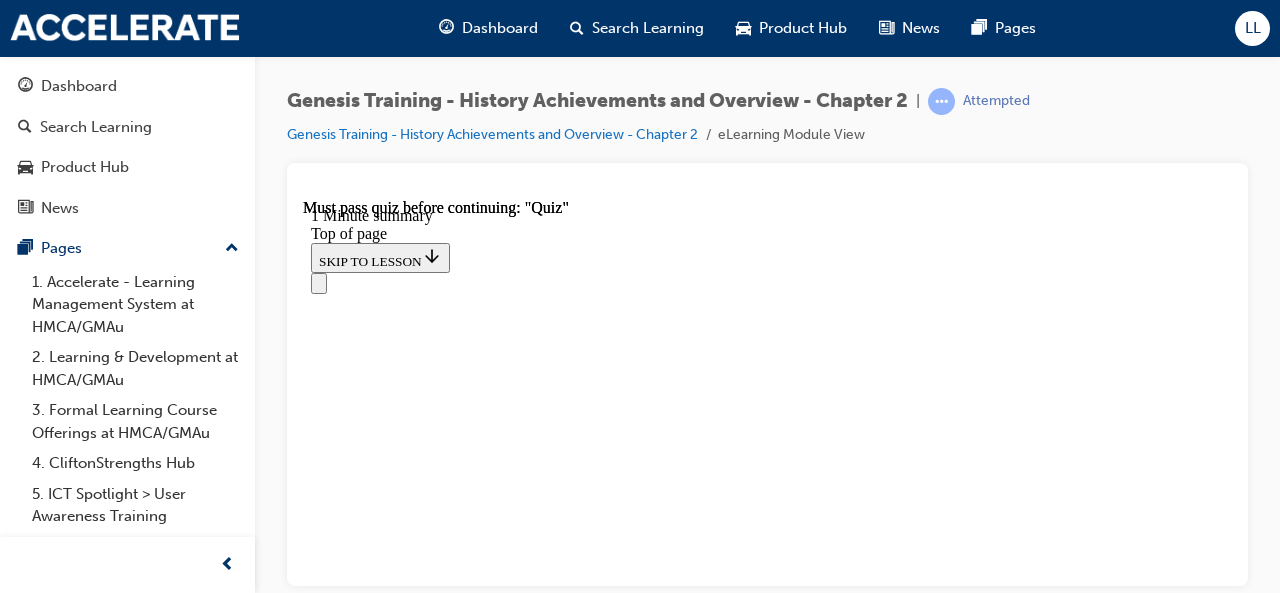 click on "Lesson 3 - History represents the brand" at bounding box center (437, 7196) 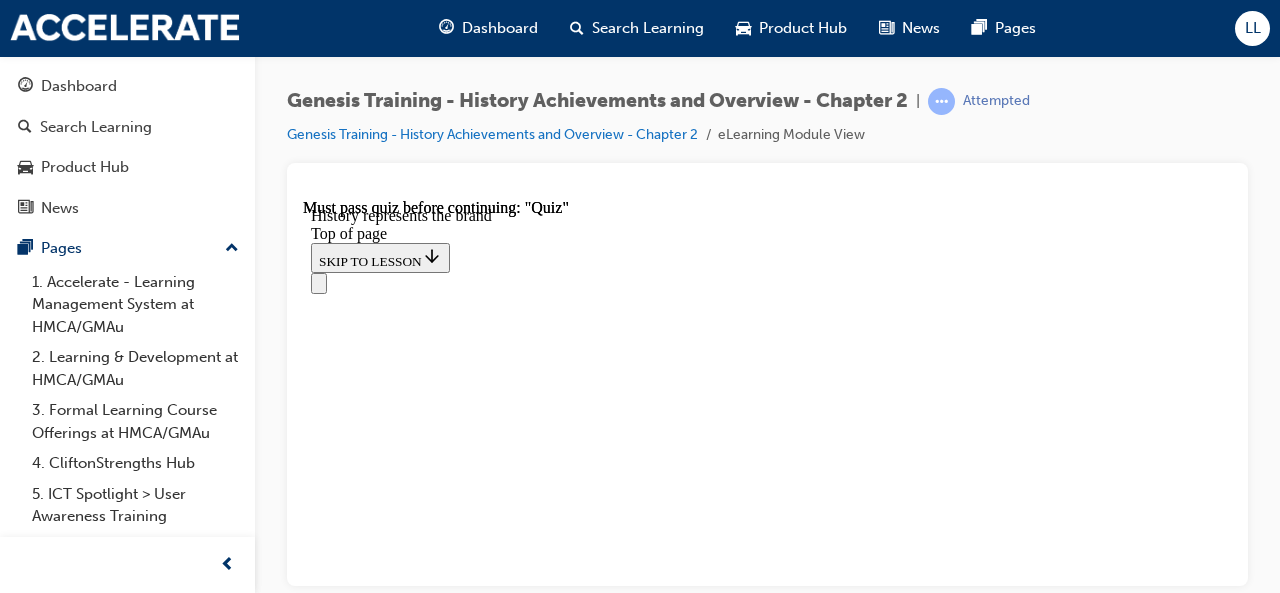 scroll, scrollTop: 733, scrollLeft: 0, axis: vertical 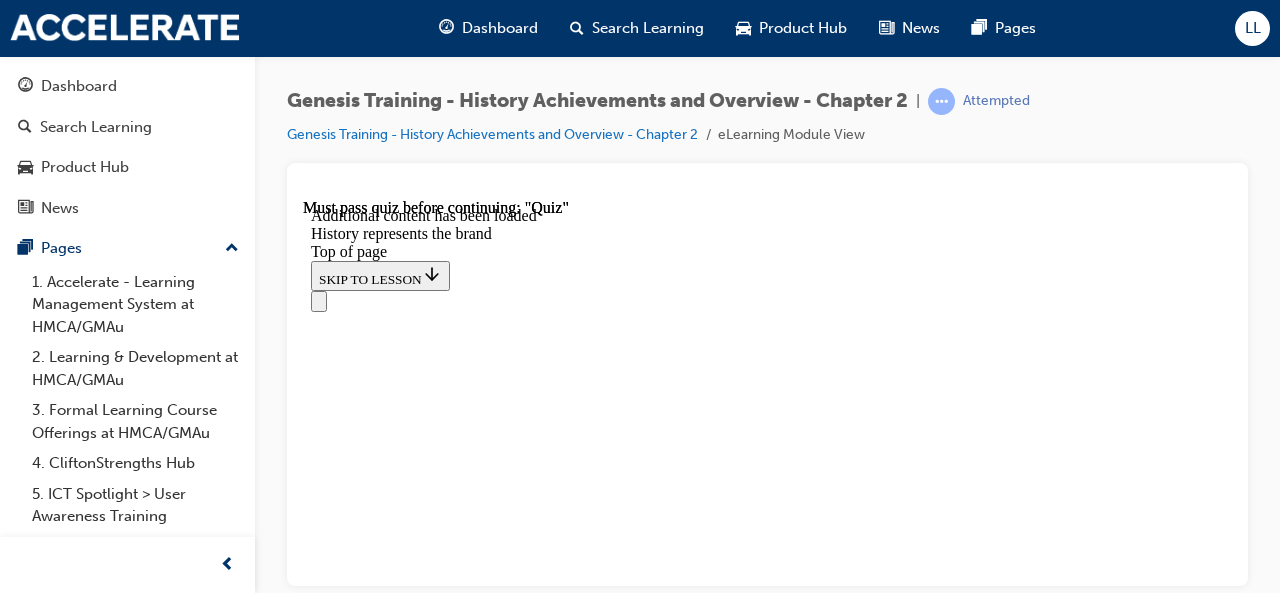 click on "Lesson 4 - History of Genesis" at bounding box center (406, 7974) 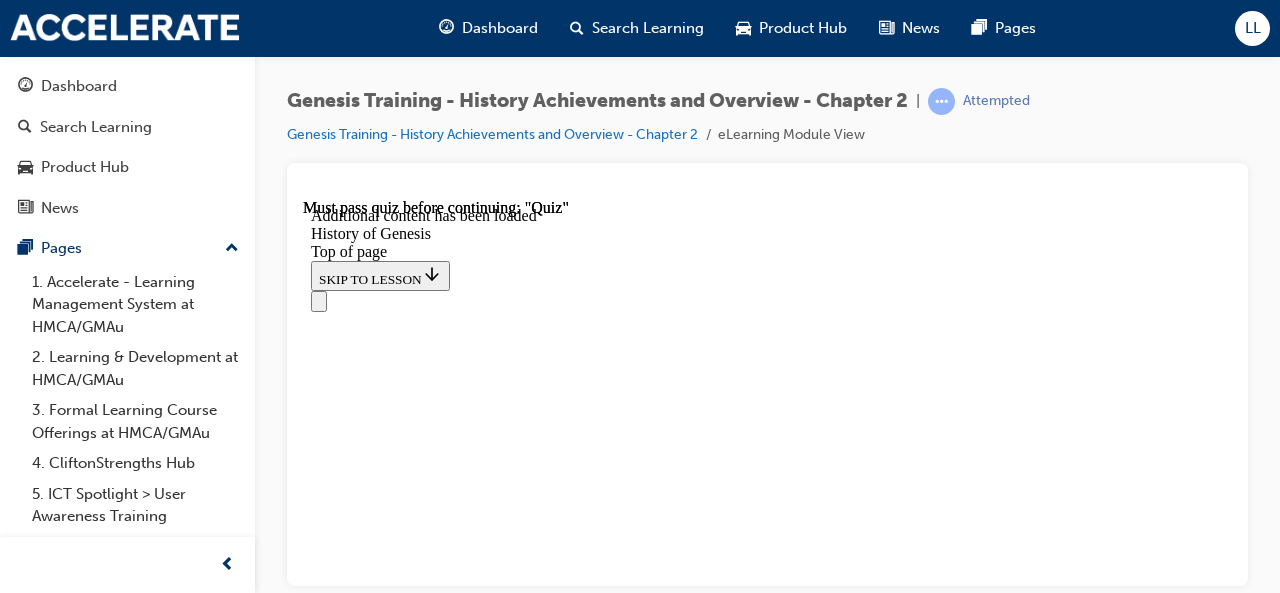 scroll, scrollTop: 0, scrollLeft: 0, axis: both 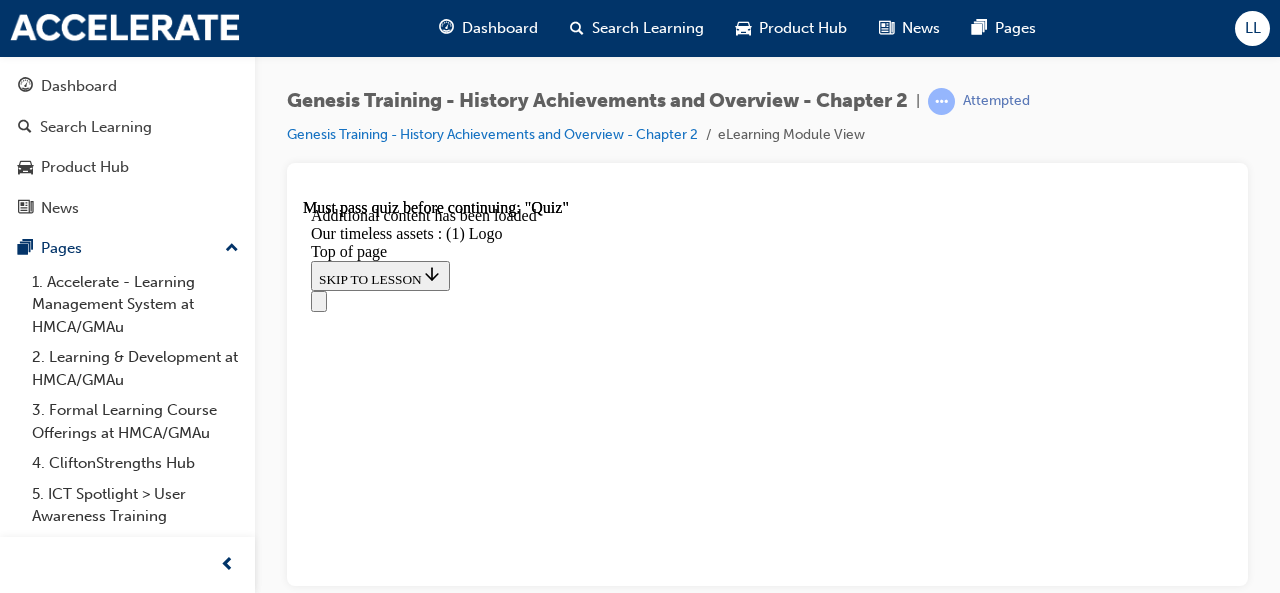 drag, startPoint x: 552, startPoint y: 433, endPoint x: 890, endPoint y: 426, distance: 338.07248 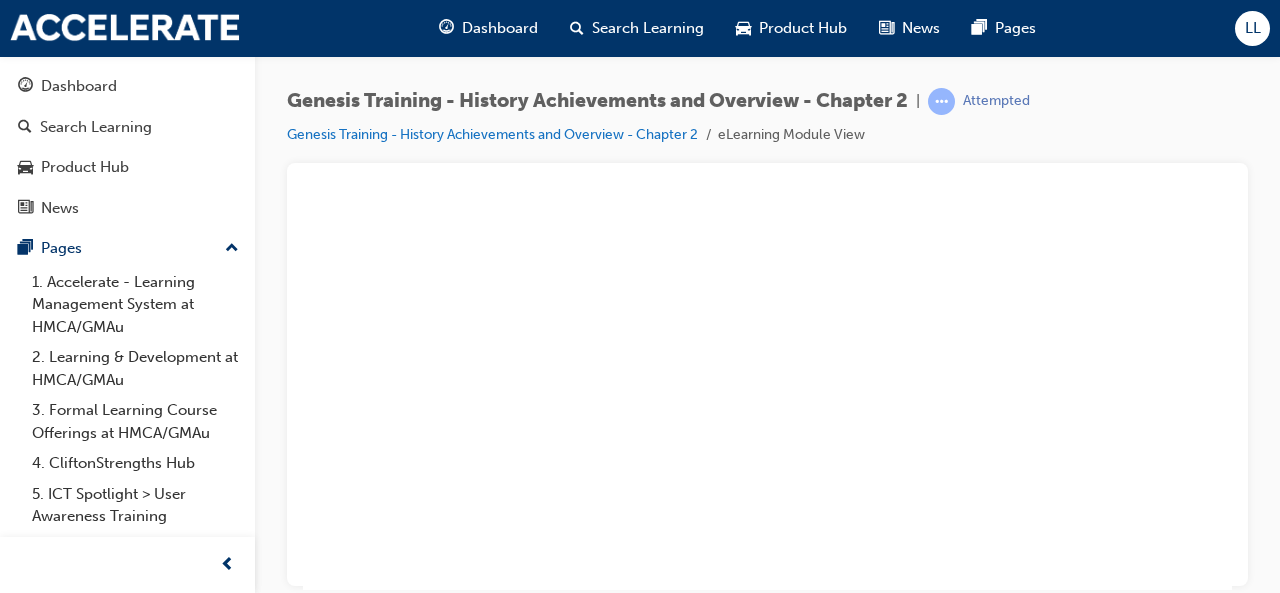click at bounding box center [767, 393] 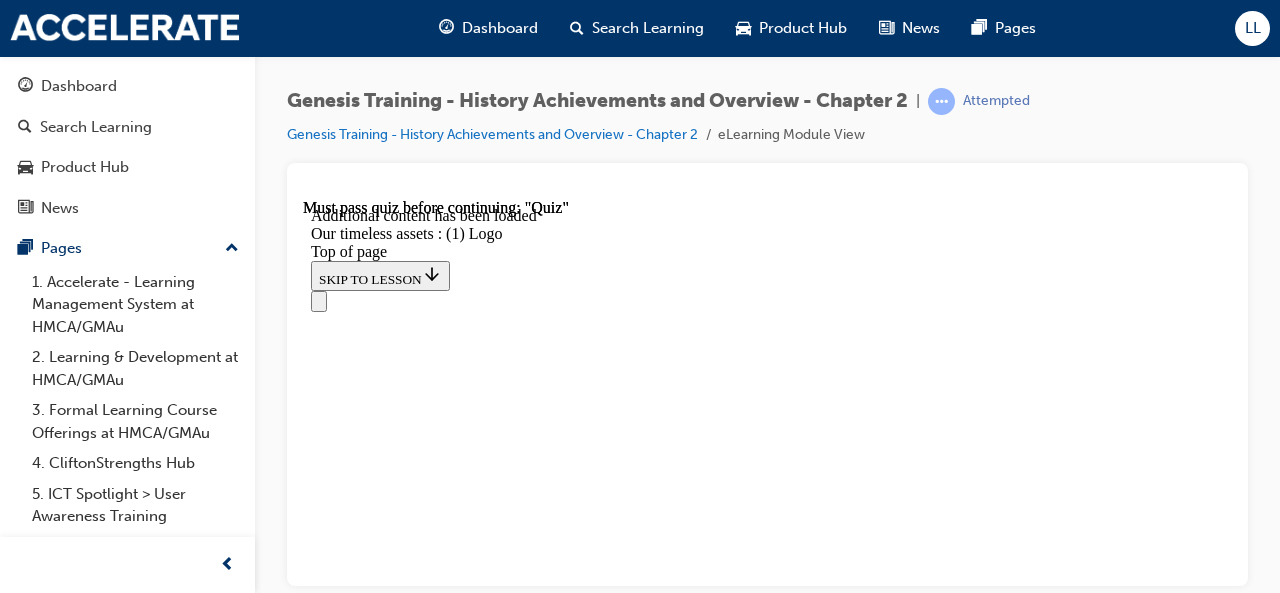 scroll, scrollTop: 1973, scrollLeft: 0, axis: vertical 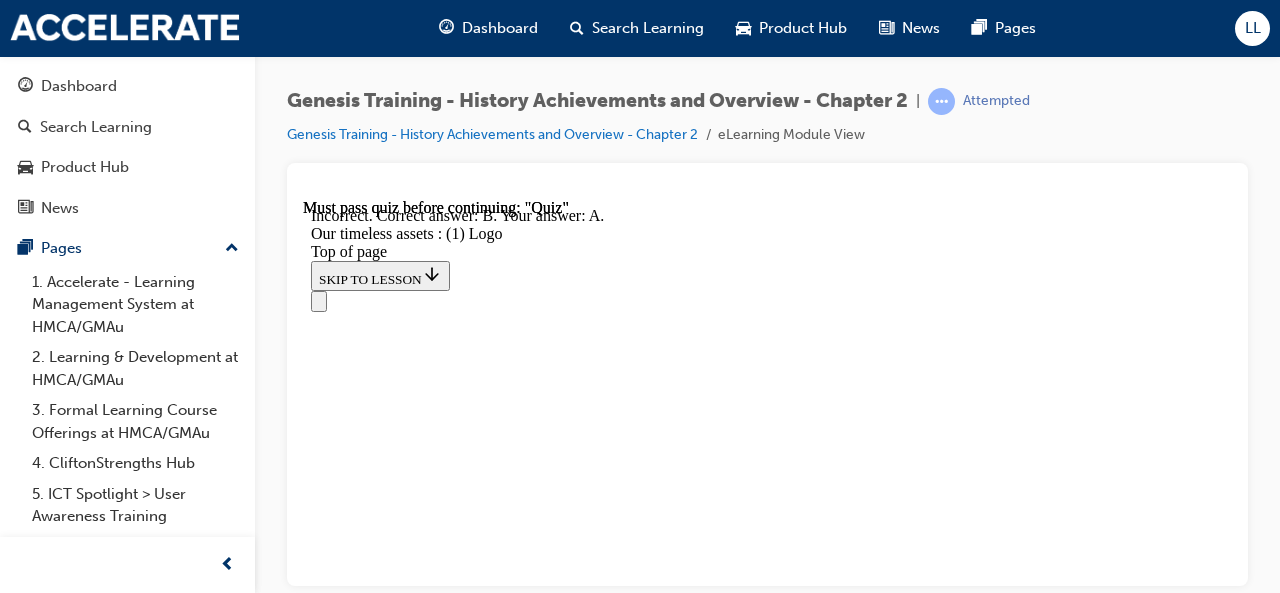 click on "TAKE AGAIN" at bounding box center (359, 11916) 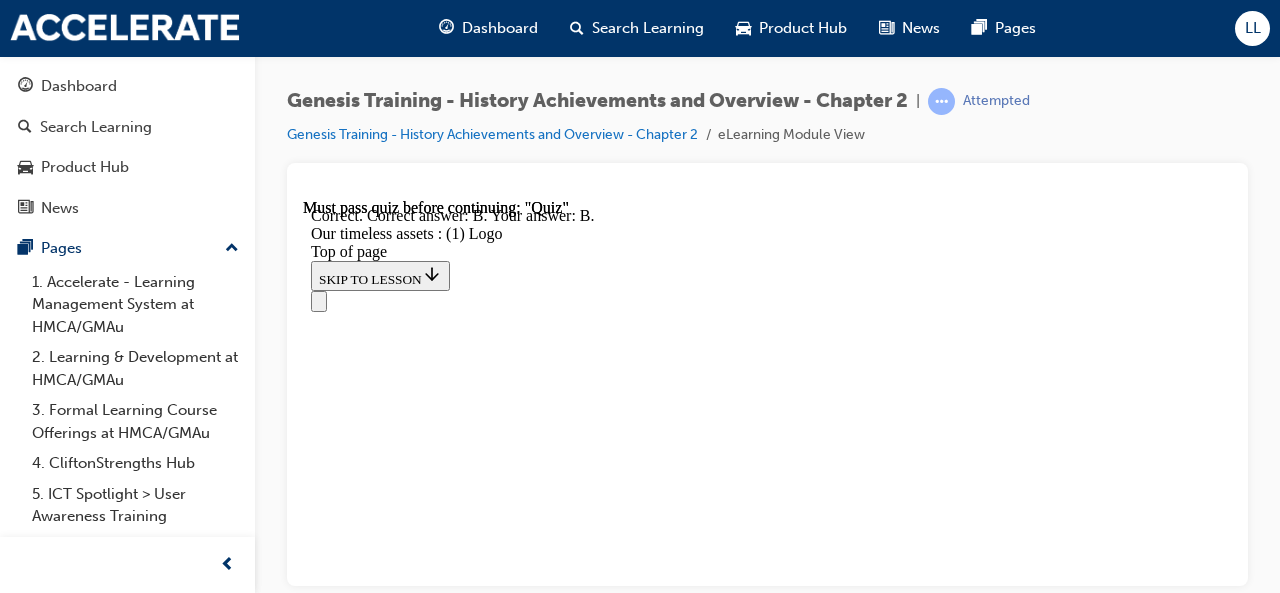 scroll, scrollTop: 2321, scrollLeft: 0, axis: vertical 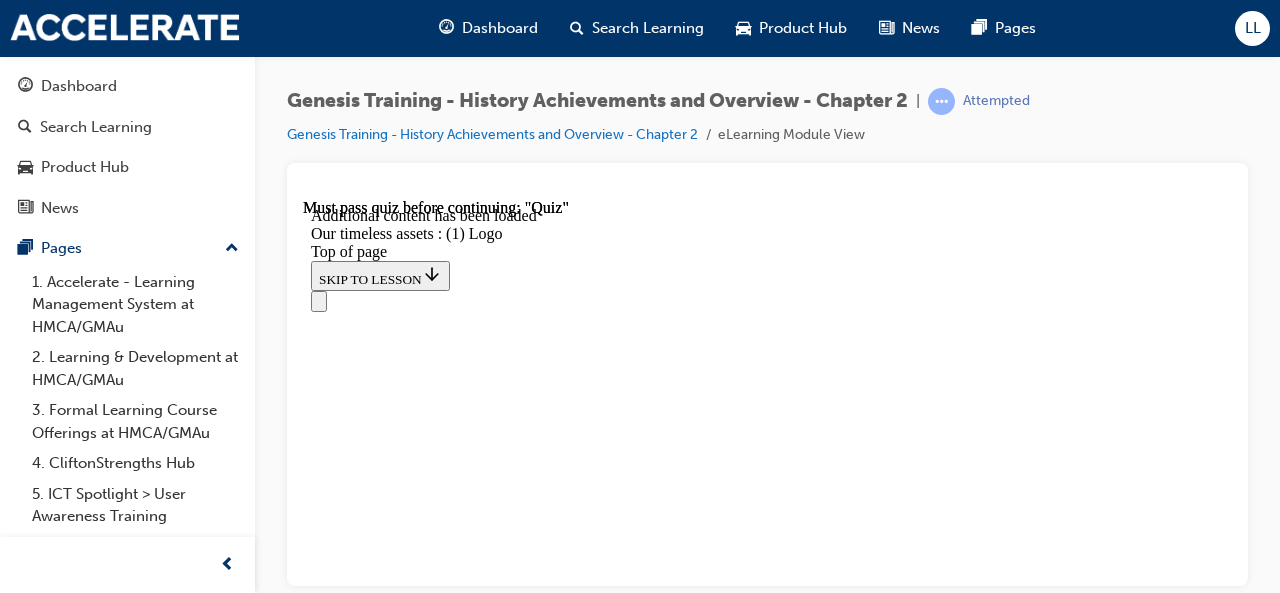 click on "Lesson 6 - Our timeless assets :  (2) Design elements" at bounding box center (478, 12133) 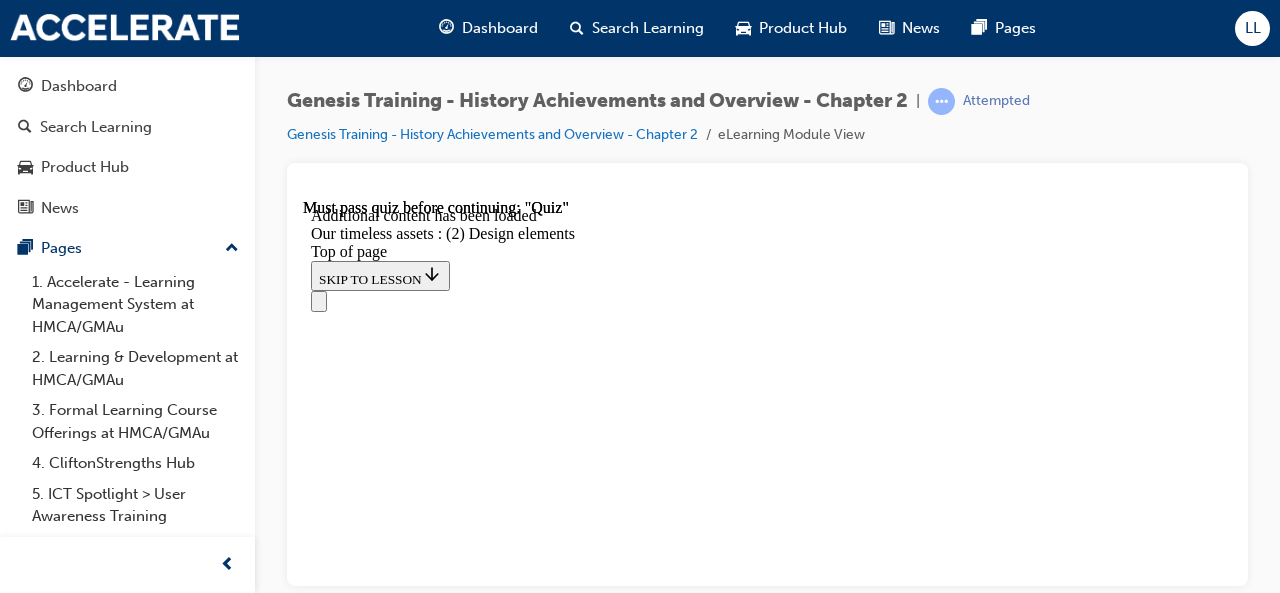 scroll, scrollTop: 0, scrollLeft: 0, axis: both 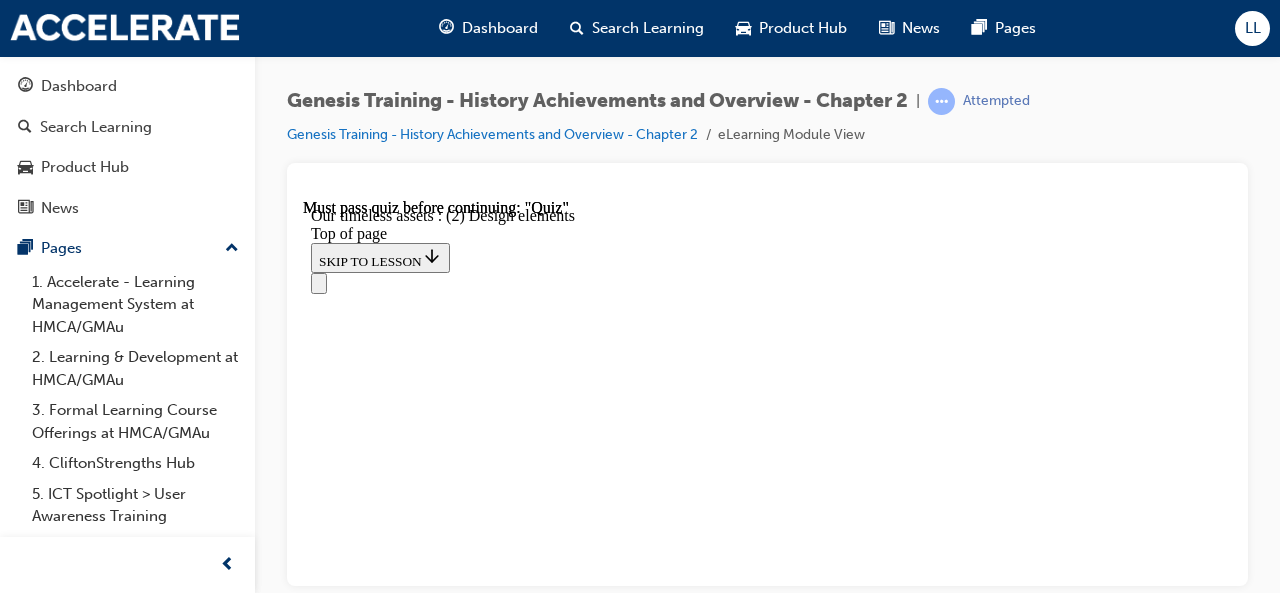click at bounding box center (359, 7748) 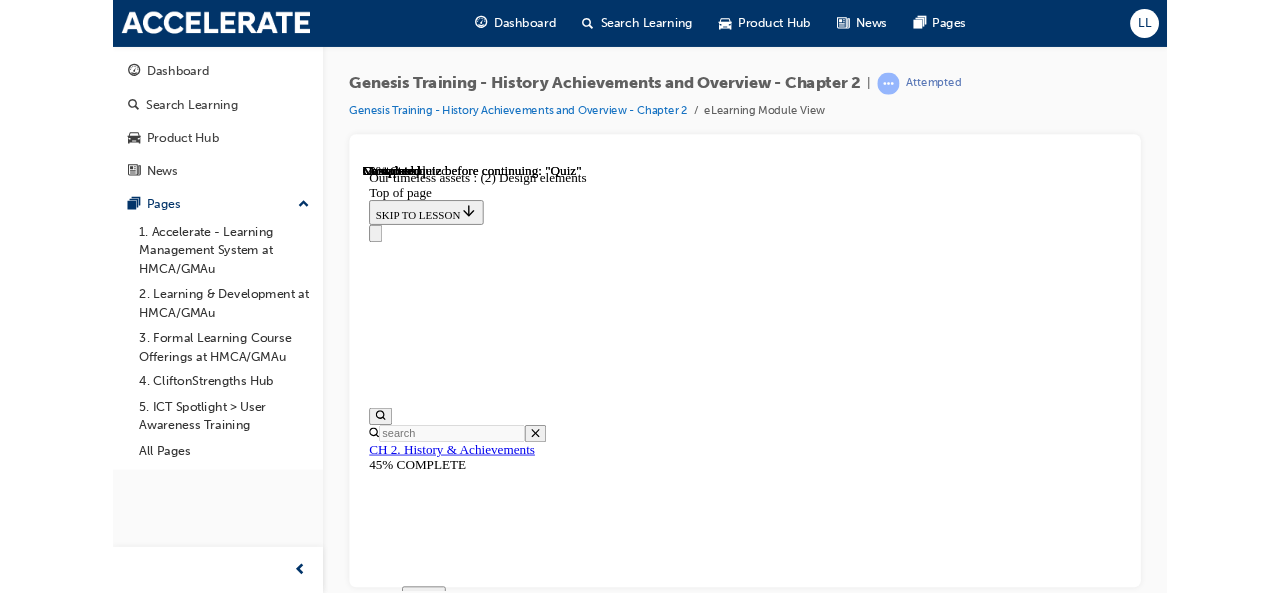 scroll, scrollTop: 1758, scrollLeft: 0, axis: vertical 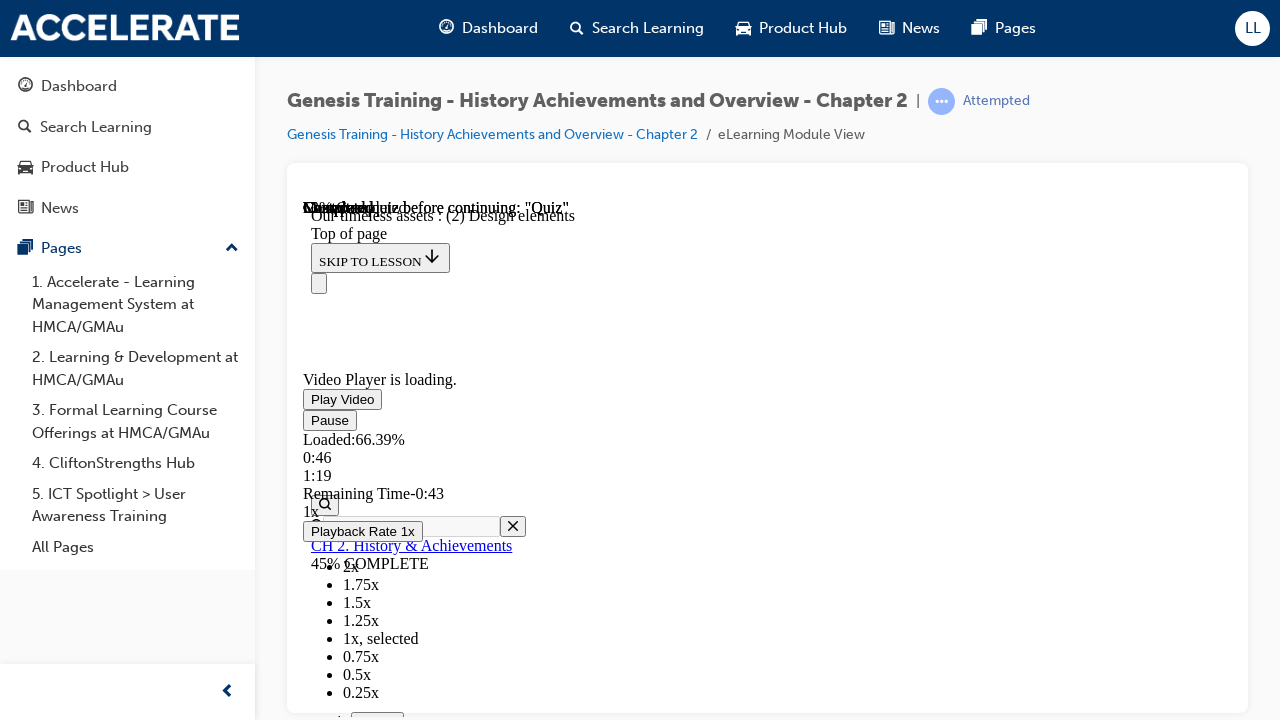 type 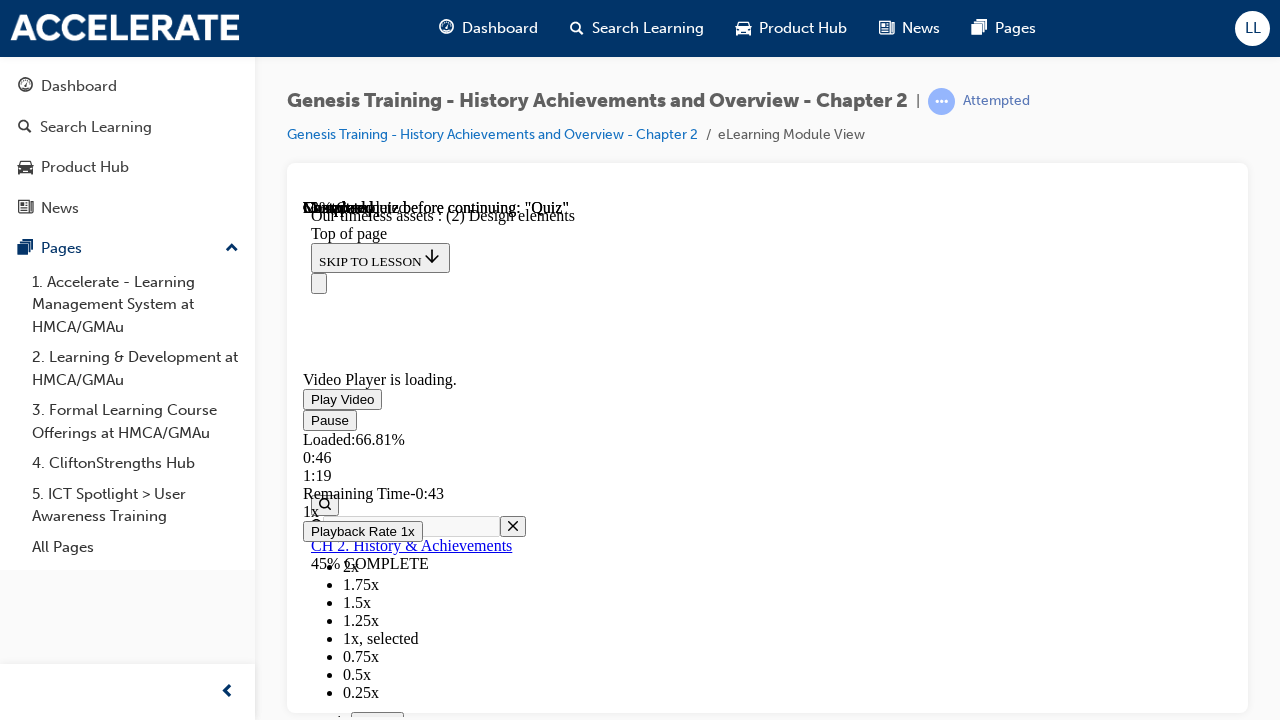 click on "Exit Fullscreen" at bounding box center [472, 798] 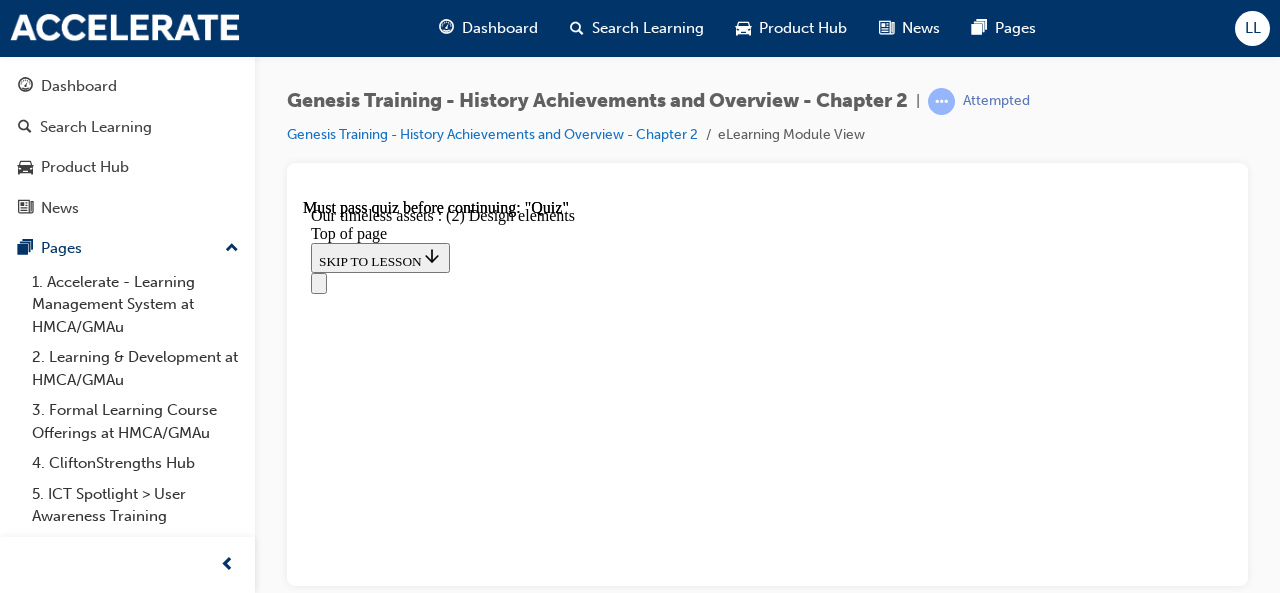 scroll, scrollTop: 1936, scrollLeft: 0, axis: vertical 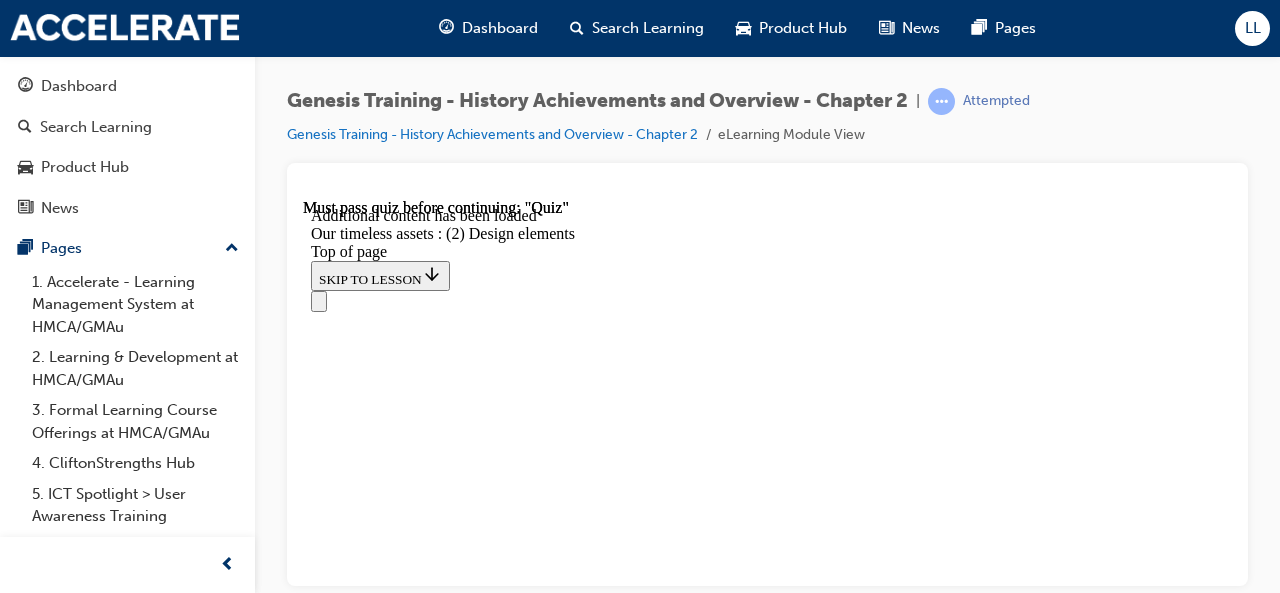 drag, startPoint x: 509, startPoint y: 336, endPoint x: 739, endPoint y: 338, distance: 230.0087 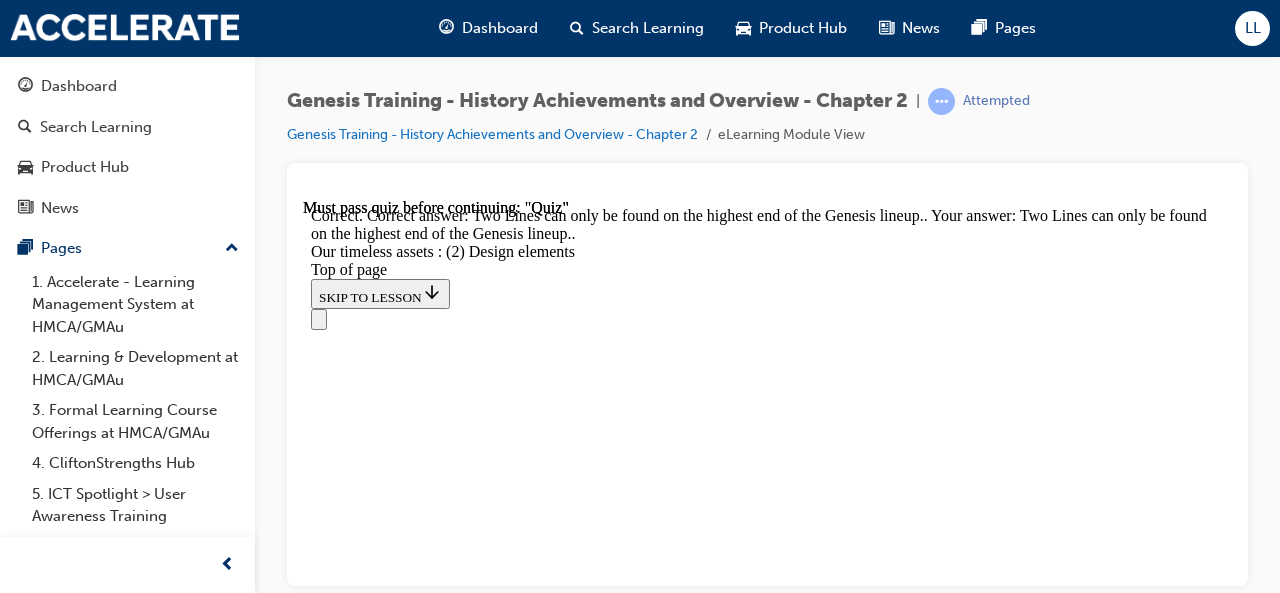 scroll, scrollTop: 5063, scrollLeft: 0, axis: vertical 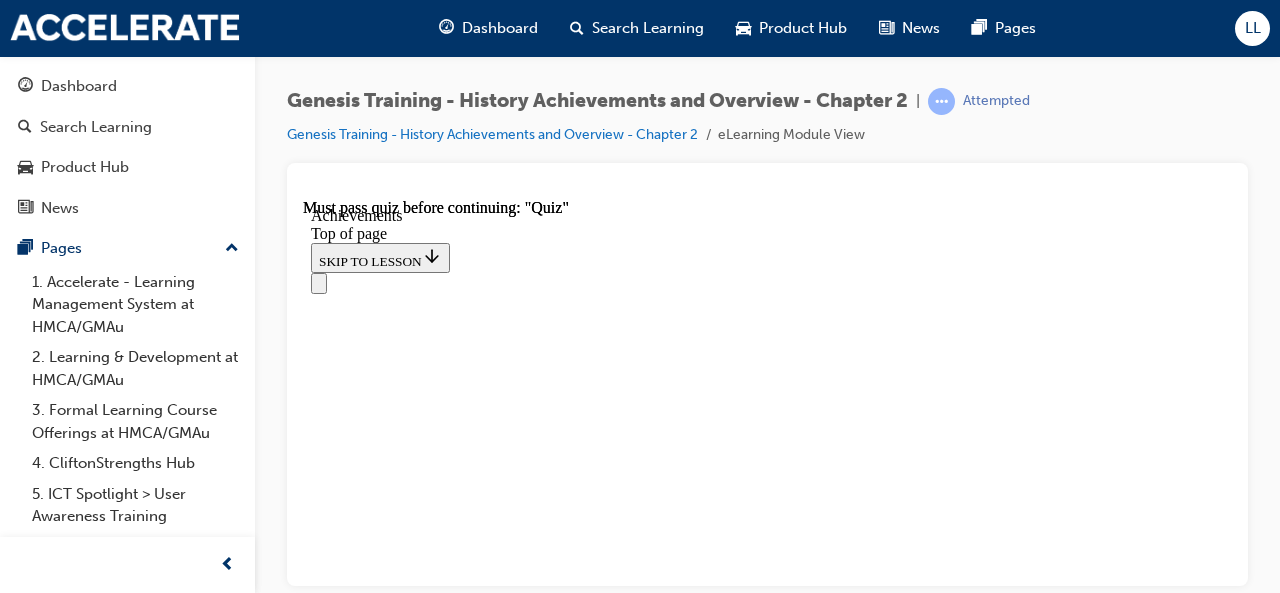 click on "CONTINUE" at bounding box center [353, 7813] 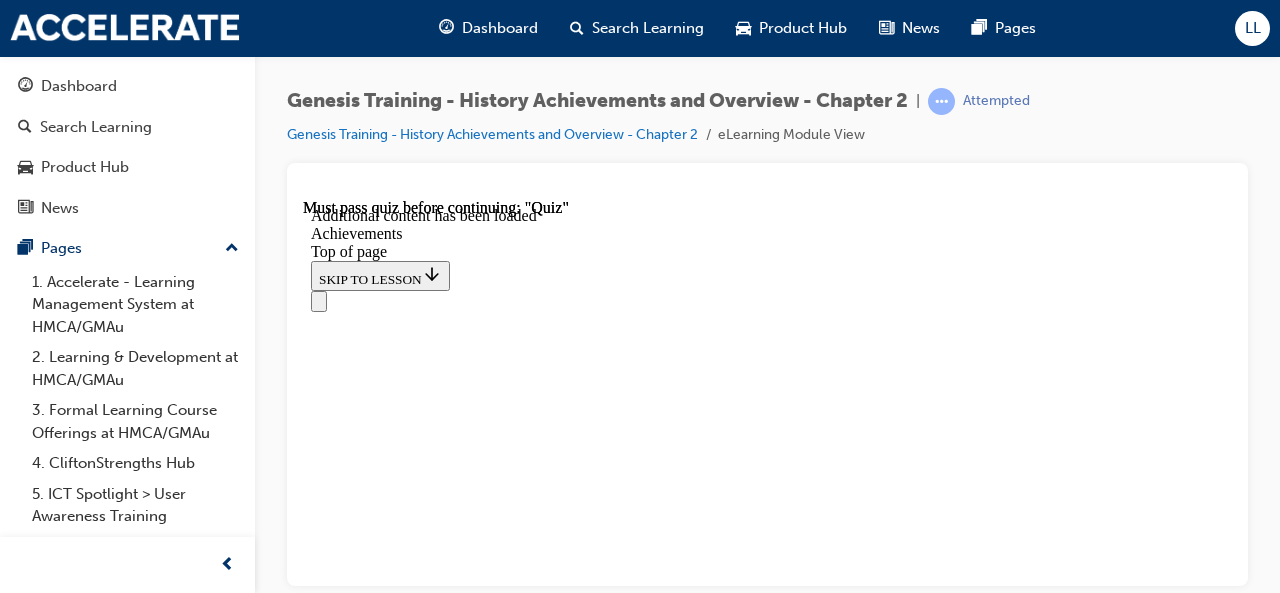 scroll, scrollTop: 948, scrollLeft: 0, axis: vertical 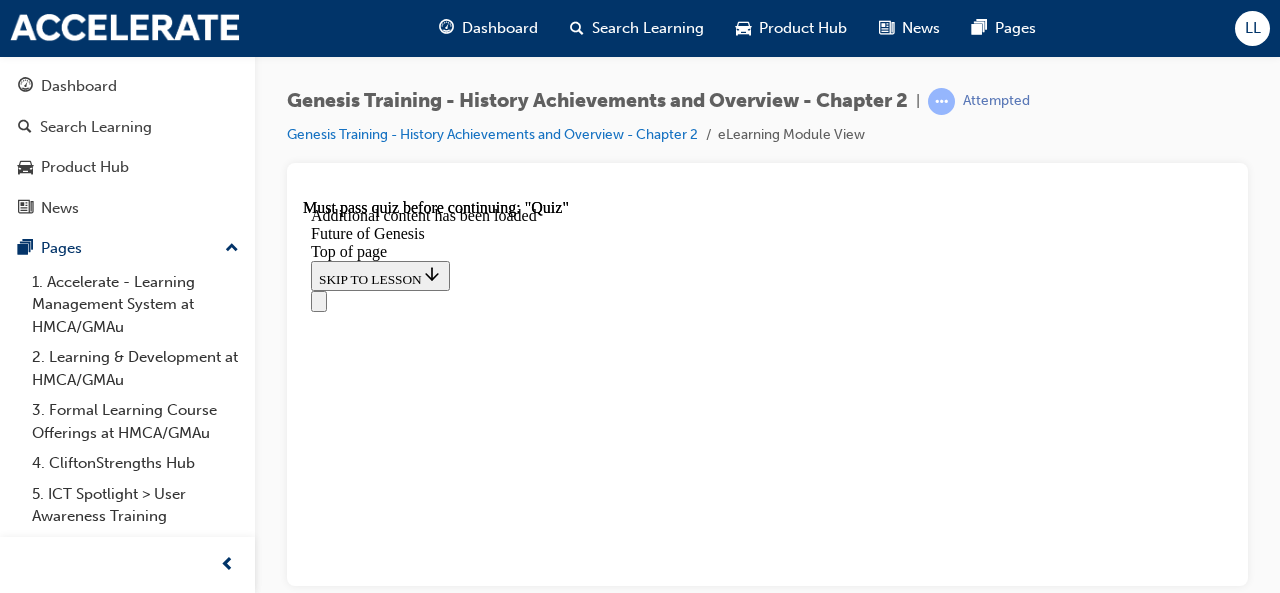 click at bounding box center [359, 7882] 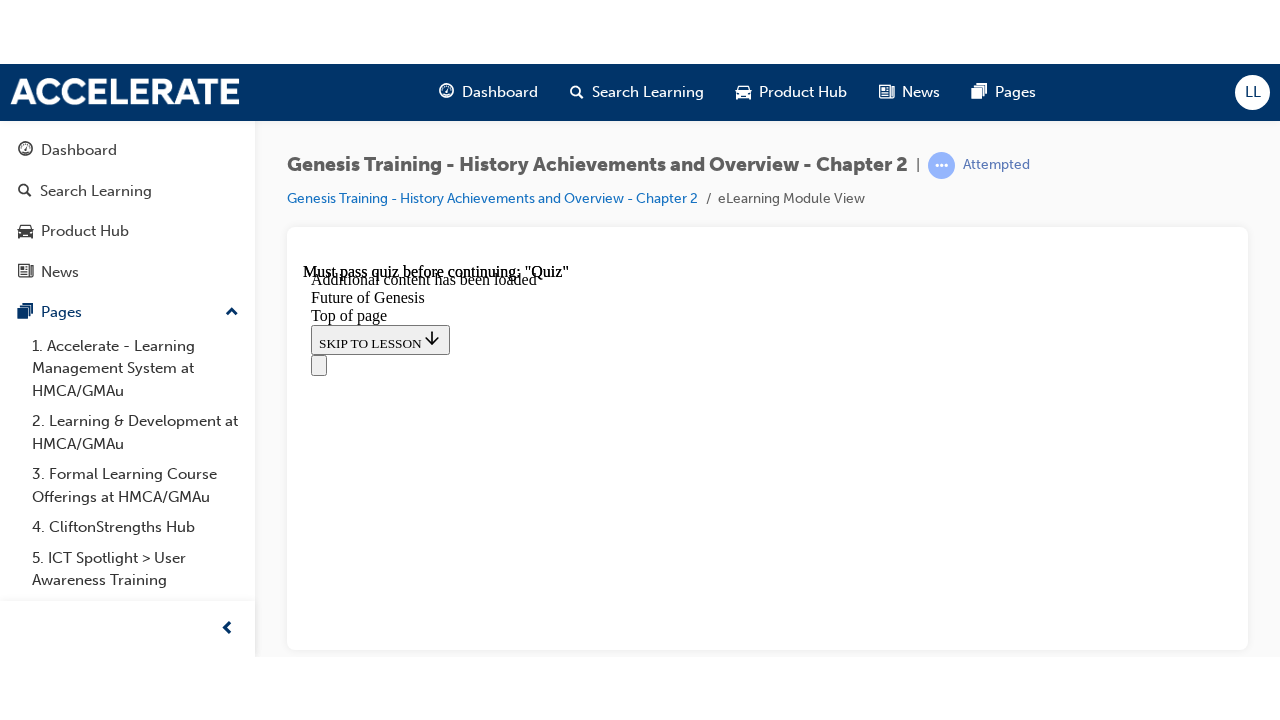 scroll, scrollTop: 950, scrollLeft: 0, axis: vertical 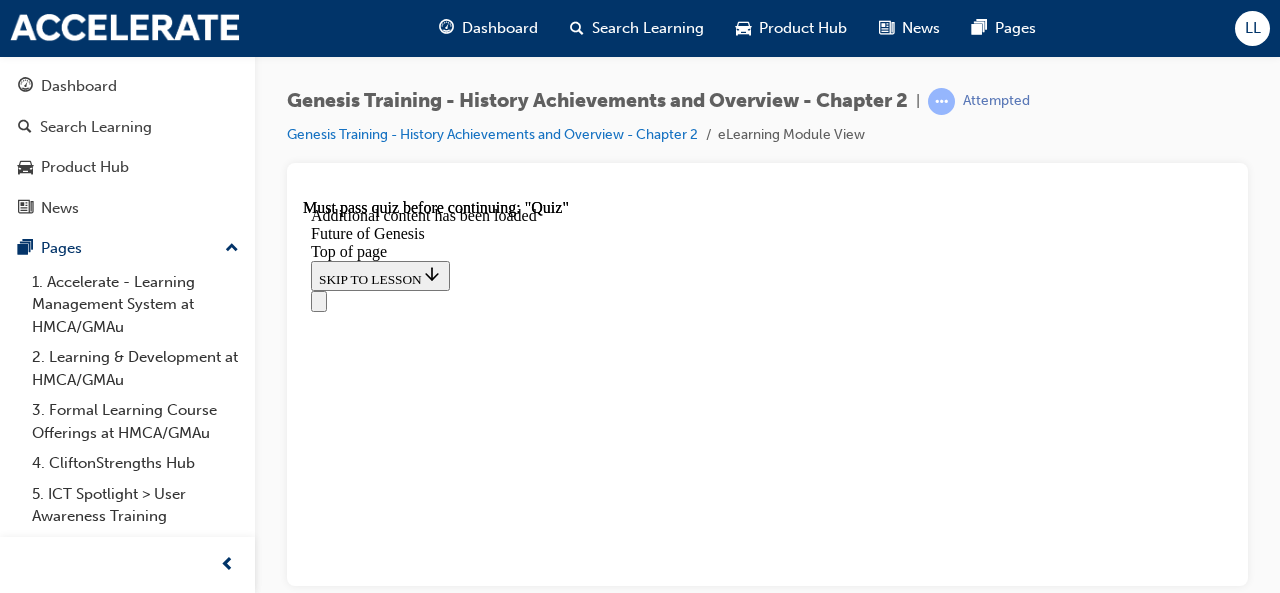 click at bounding box center [477, 8264] 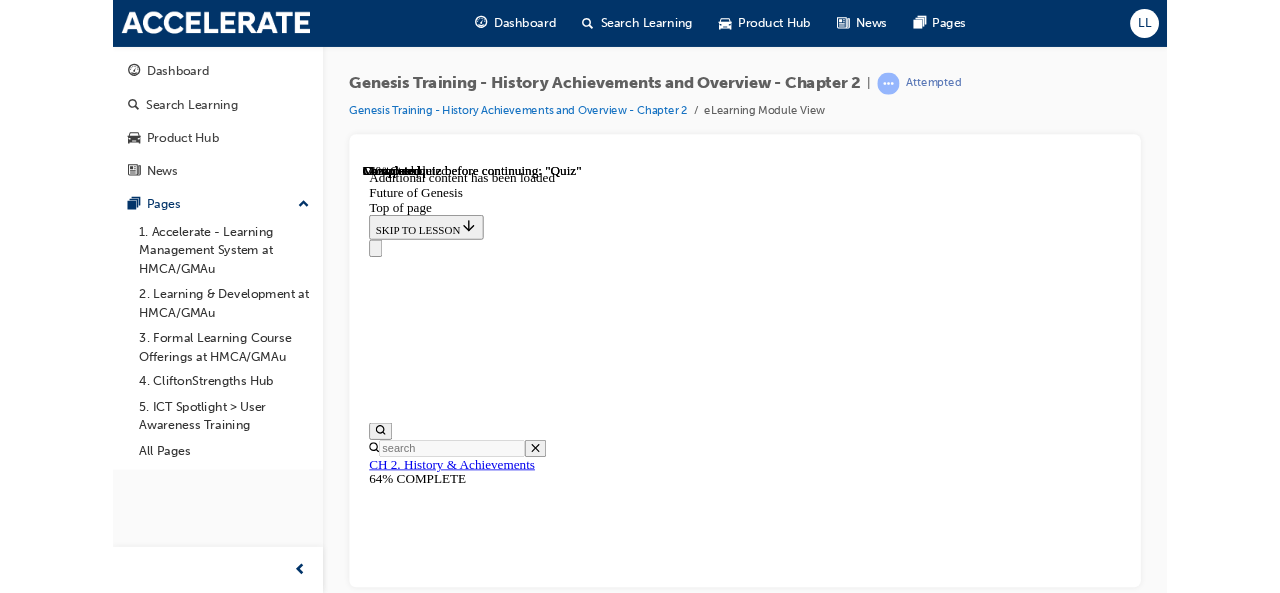 scroll, scrollTop: 902, scrollLeft: 0, axis: vertical 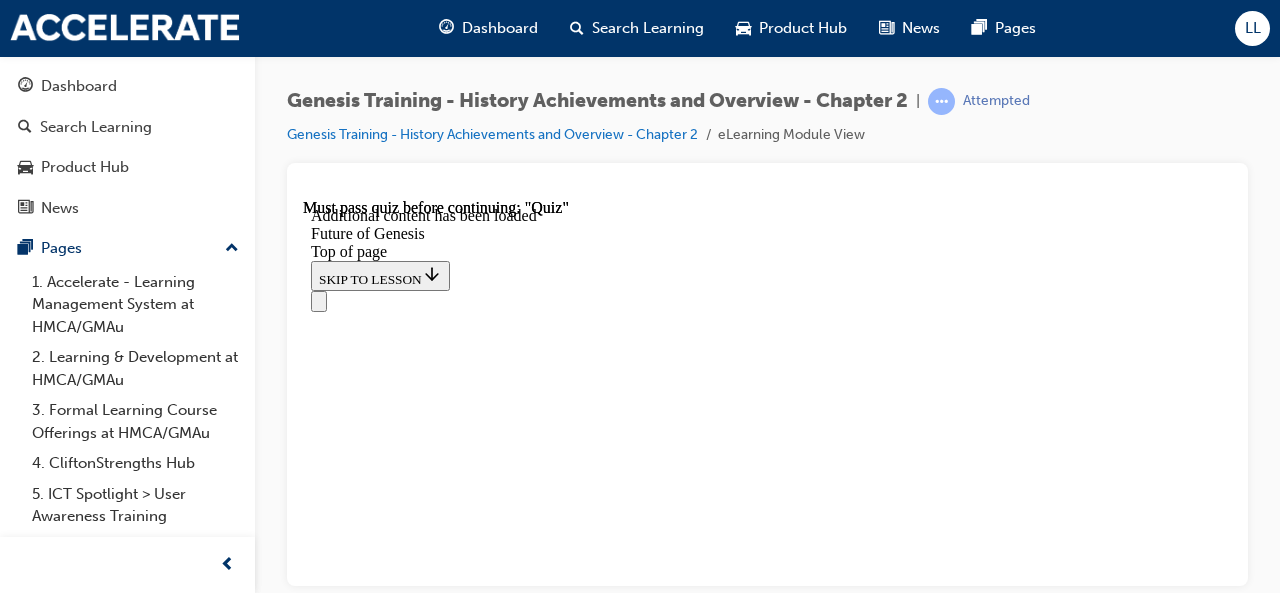 click on "CONTINUE" at bounding box center [353, 7840] 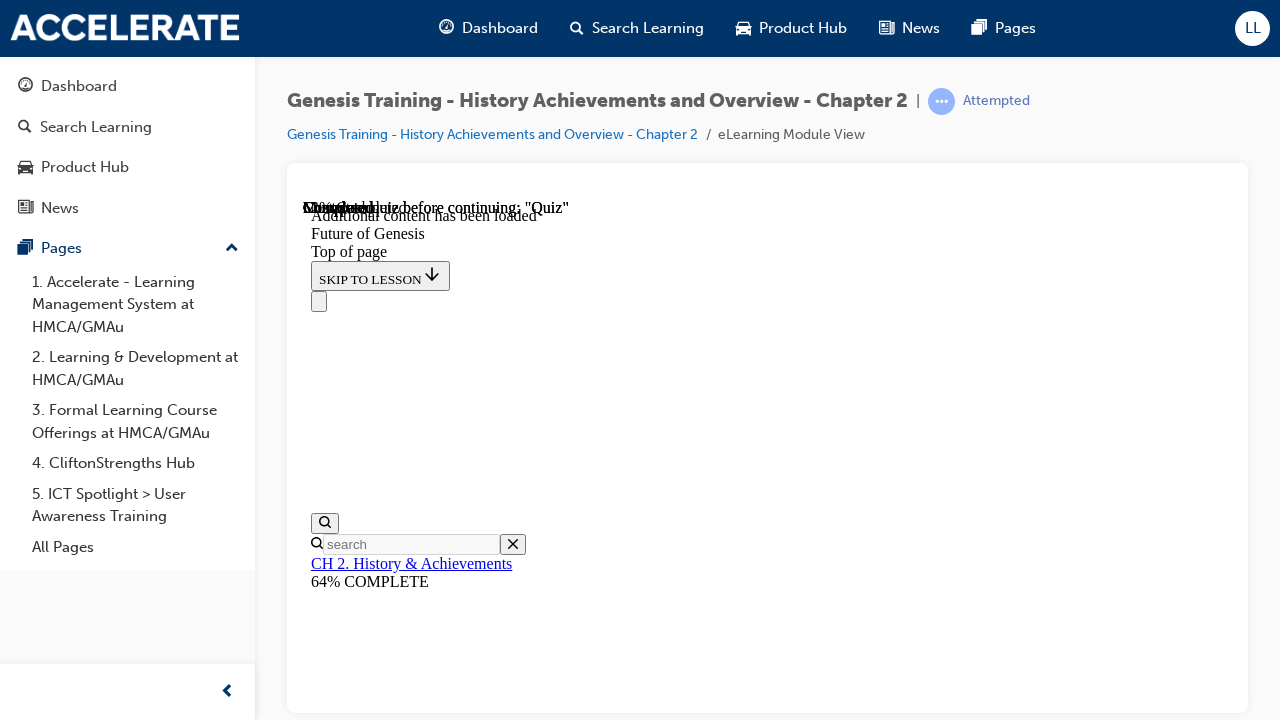 type 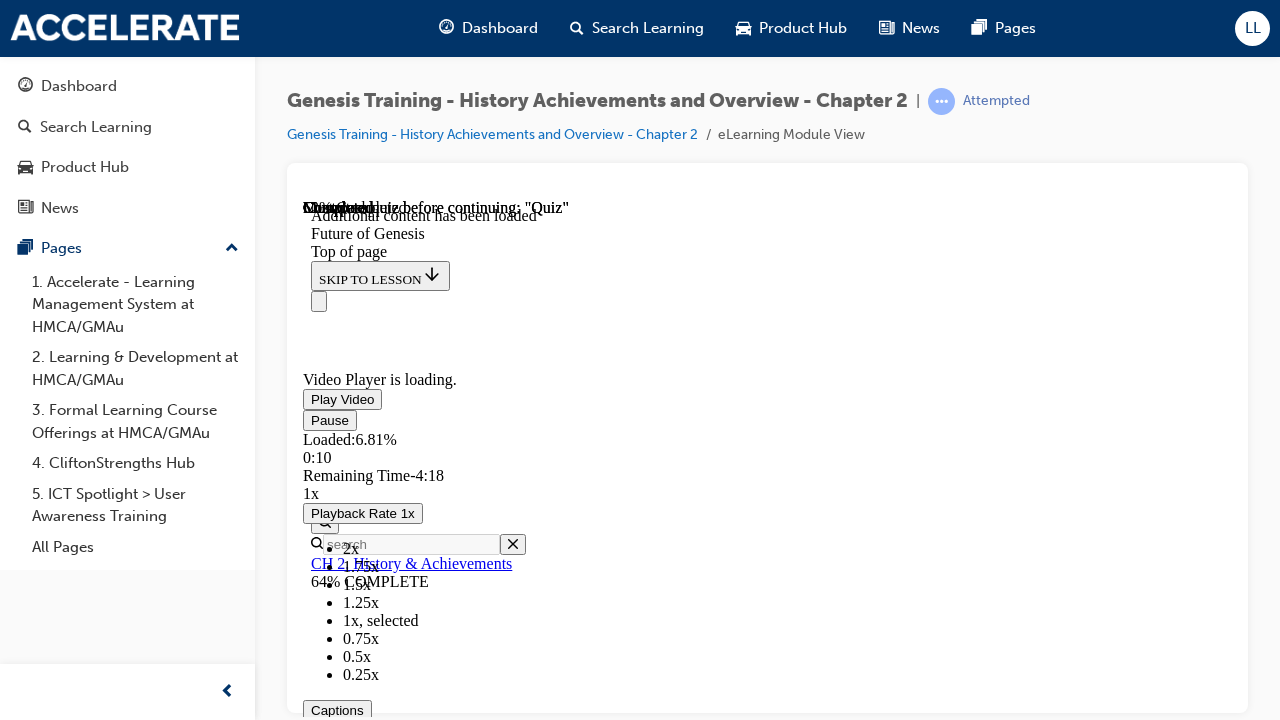 click on "Exit Fullscreen" at bounding box center [472, 780] 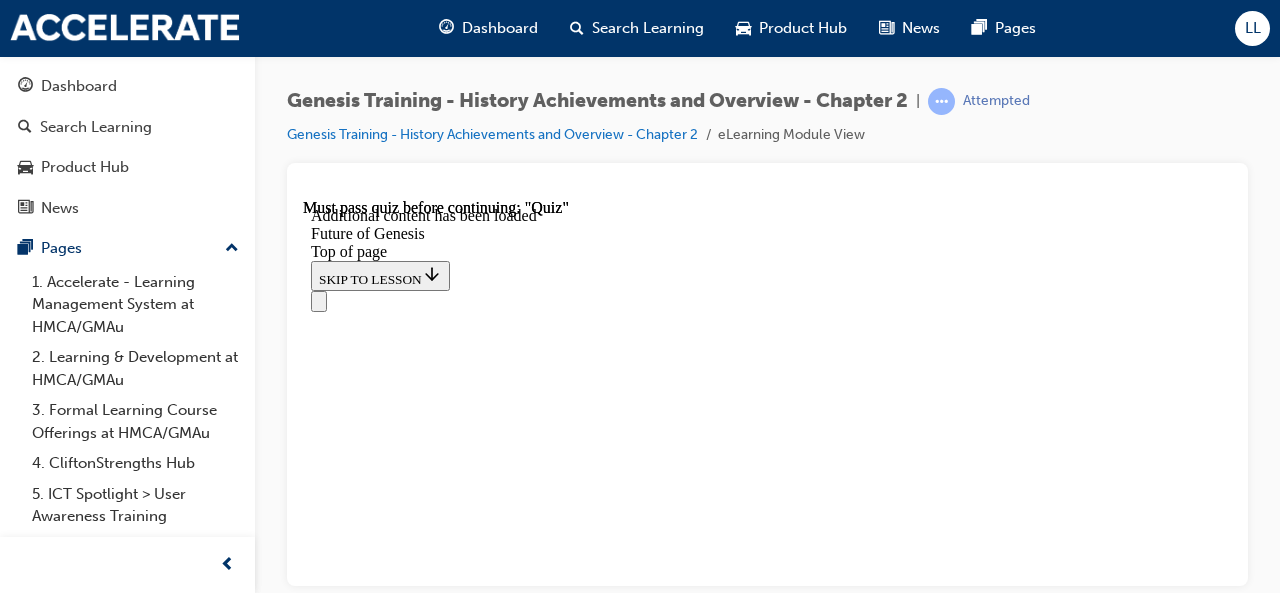 click at bounding box center [477, 12064] 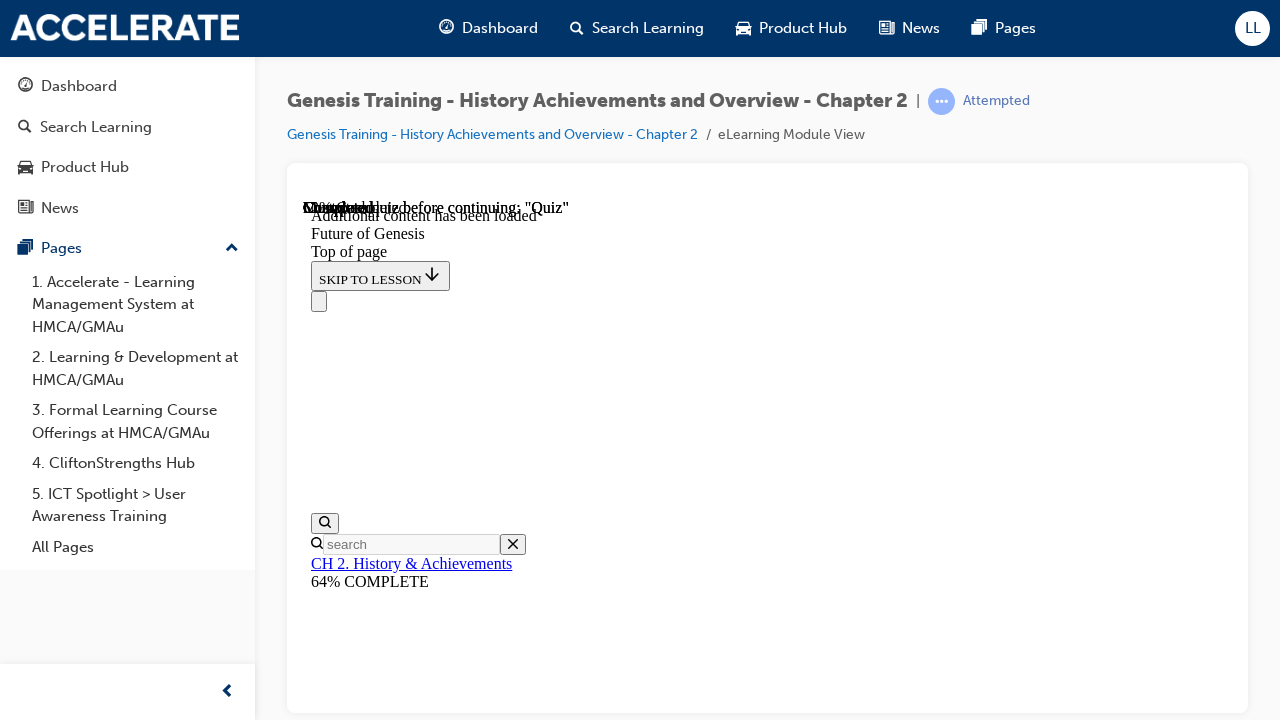 click on "Exit Fullscreen" at bounding box center (520, 7670) 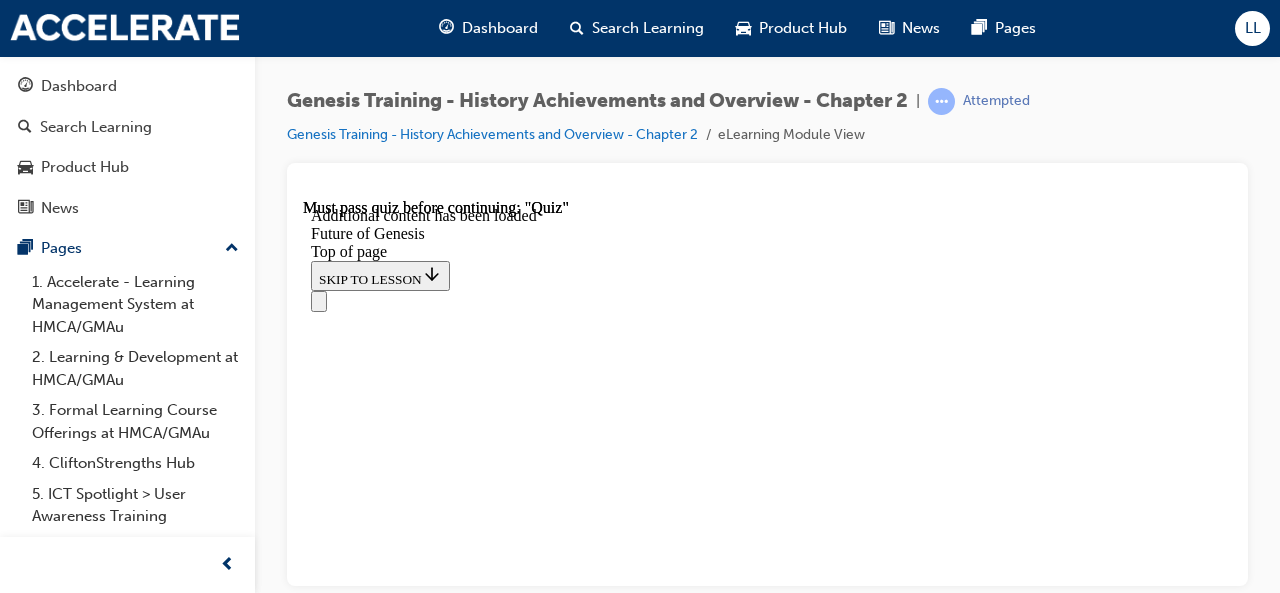 scroll, scrollTop: 4146, scrollLeft: 0, axis: vertical 